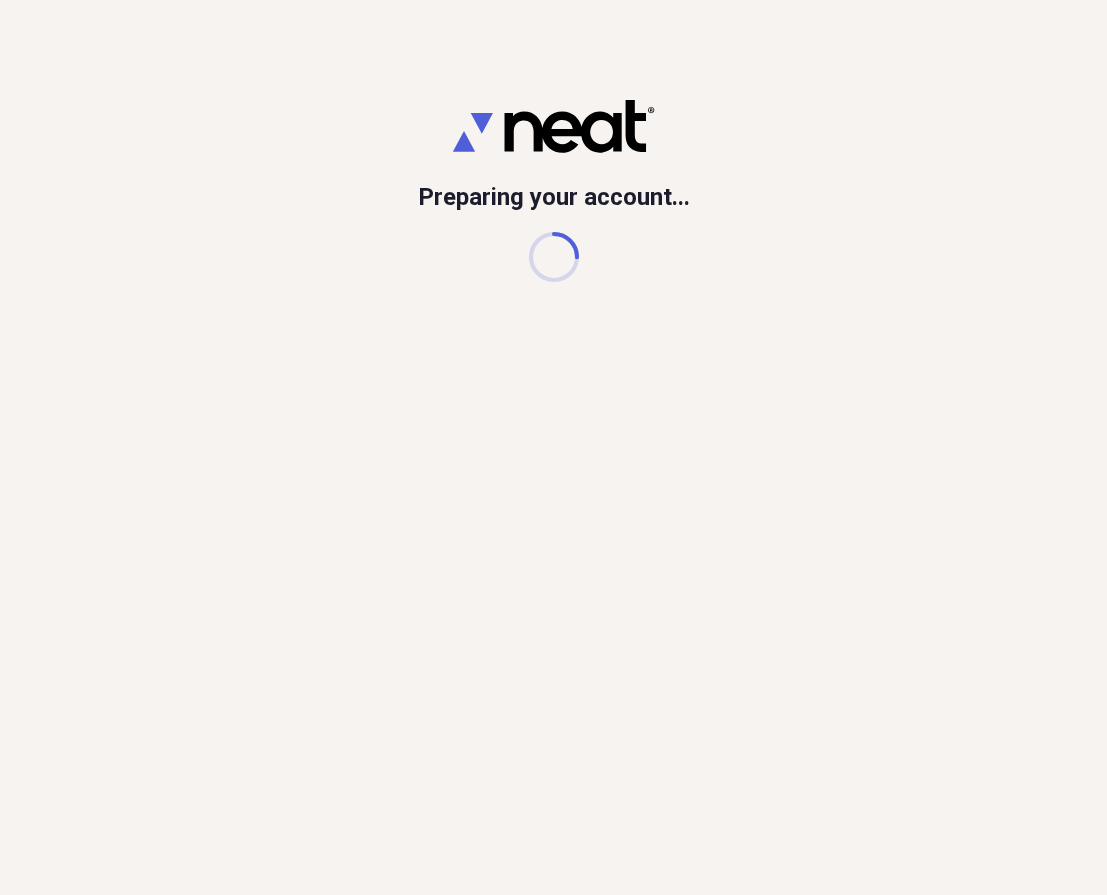 scroll, scrollTop: 0, scrollLeft: 0, axis: both 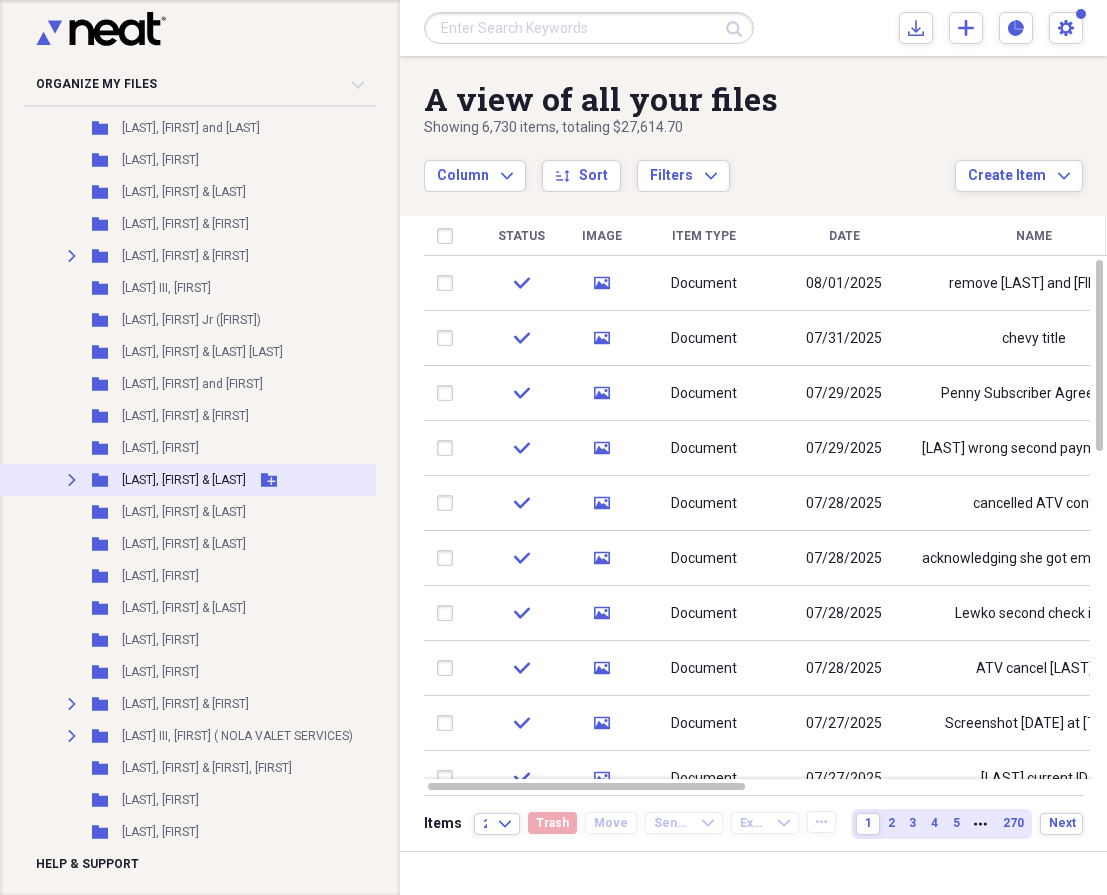 click on "Expand" 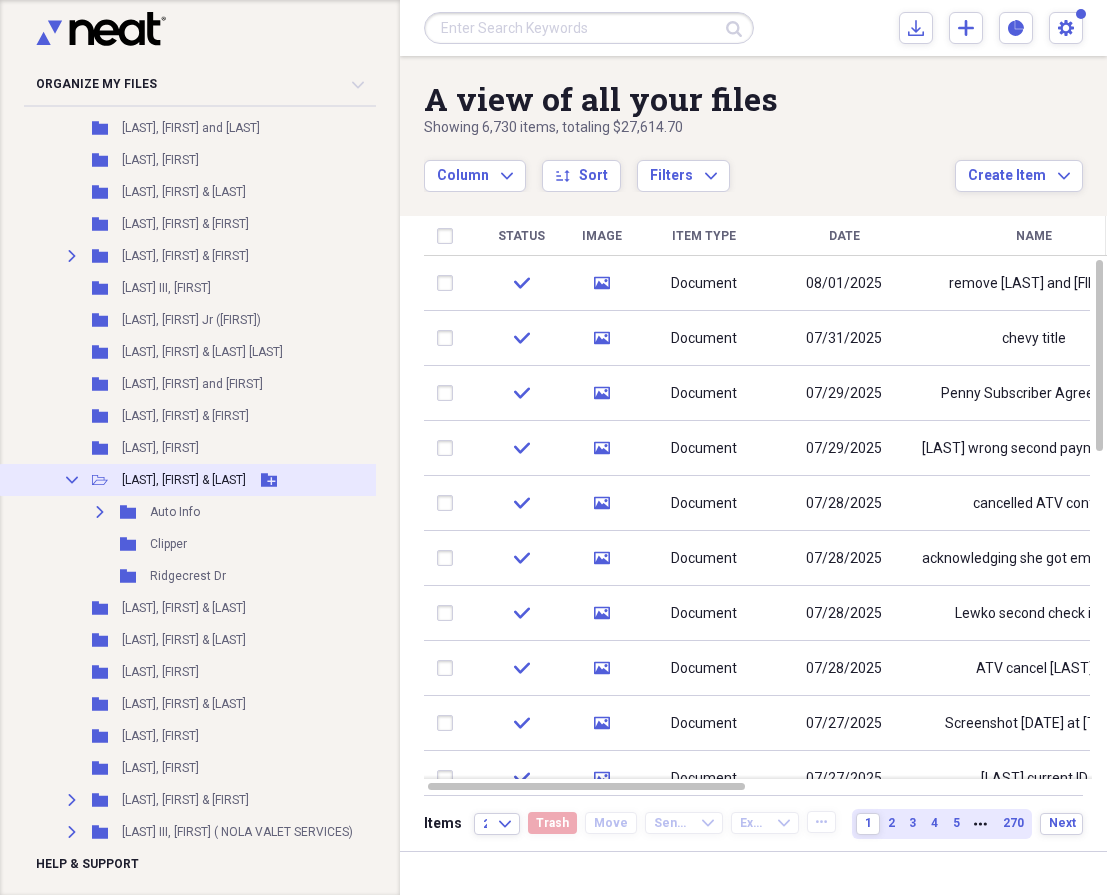 click on "[LAST], [FIRST] & [FIRST]" at bounding box center [184, 480] 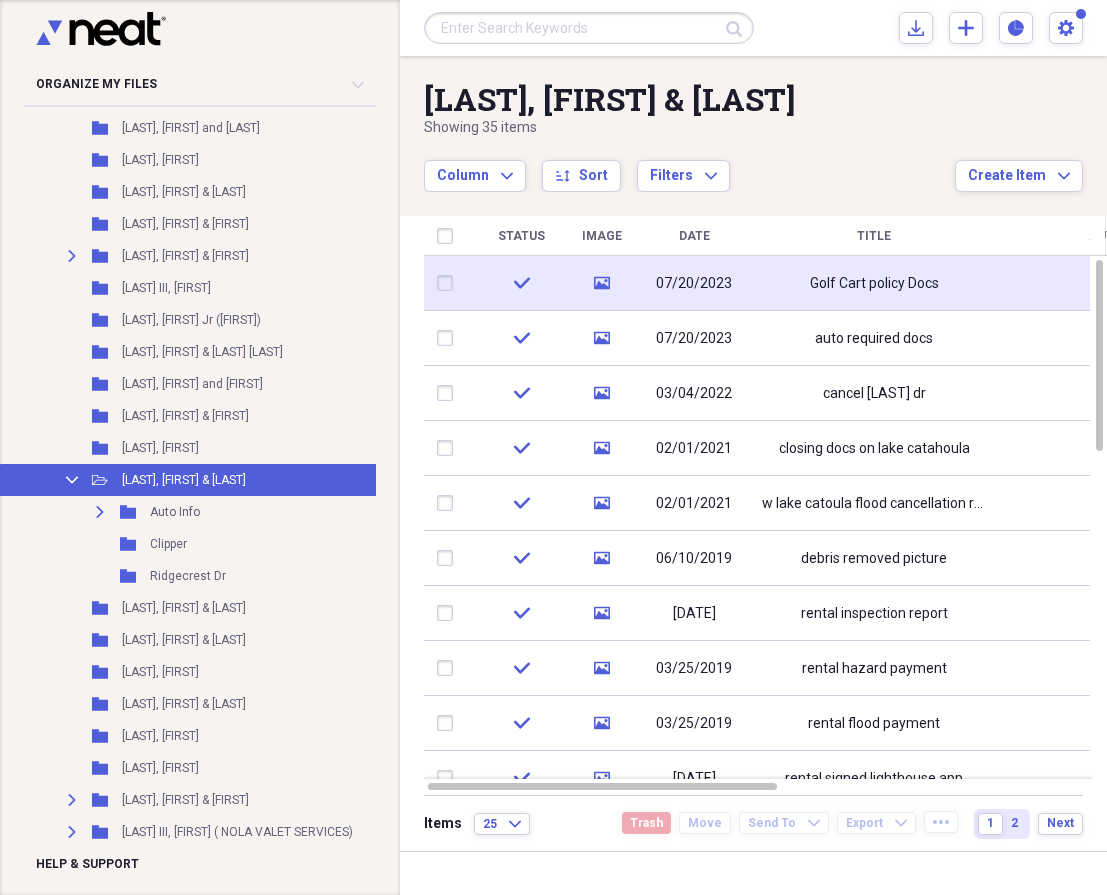 click on "Golf Cart policy Docs" at bounding box center [874, 283] 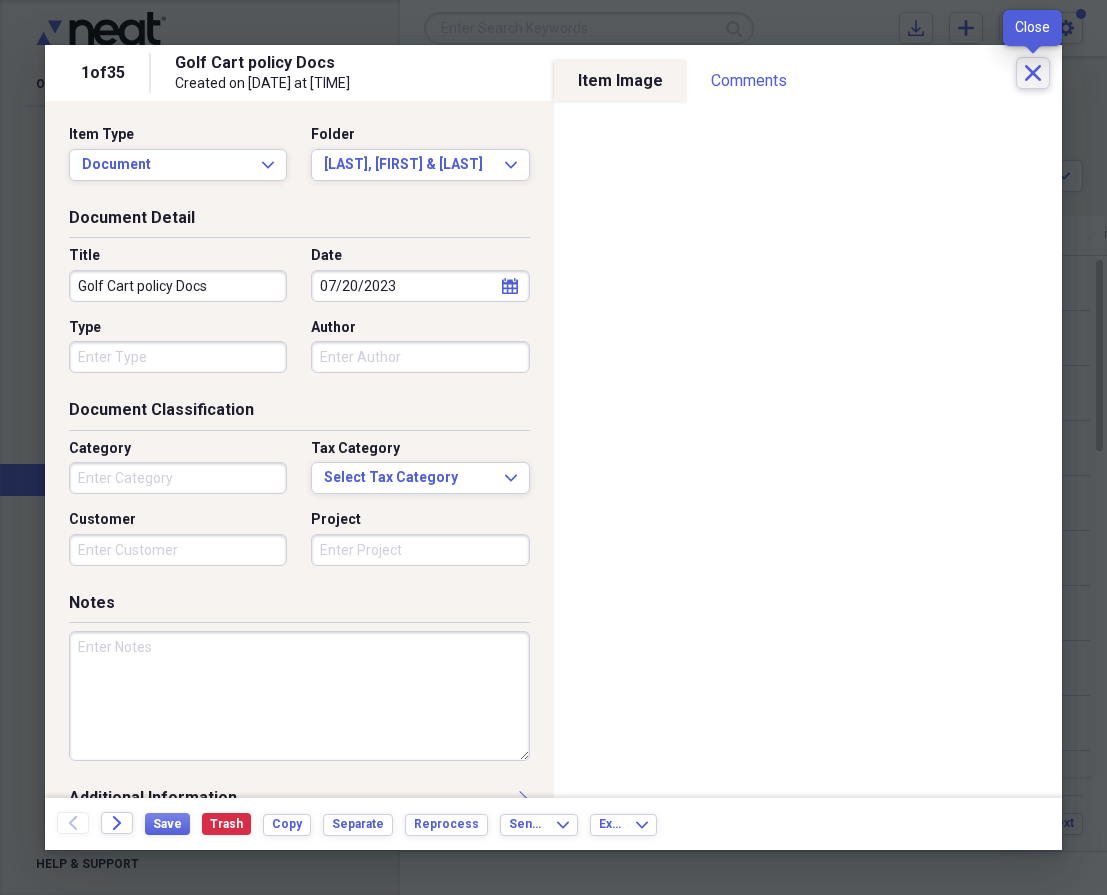 click 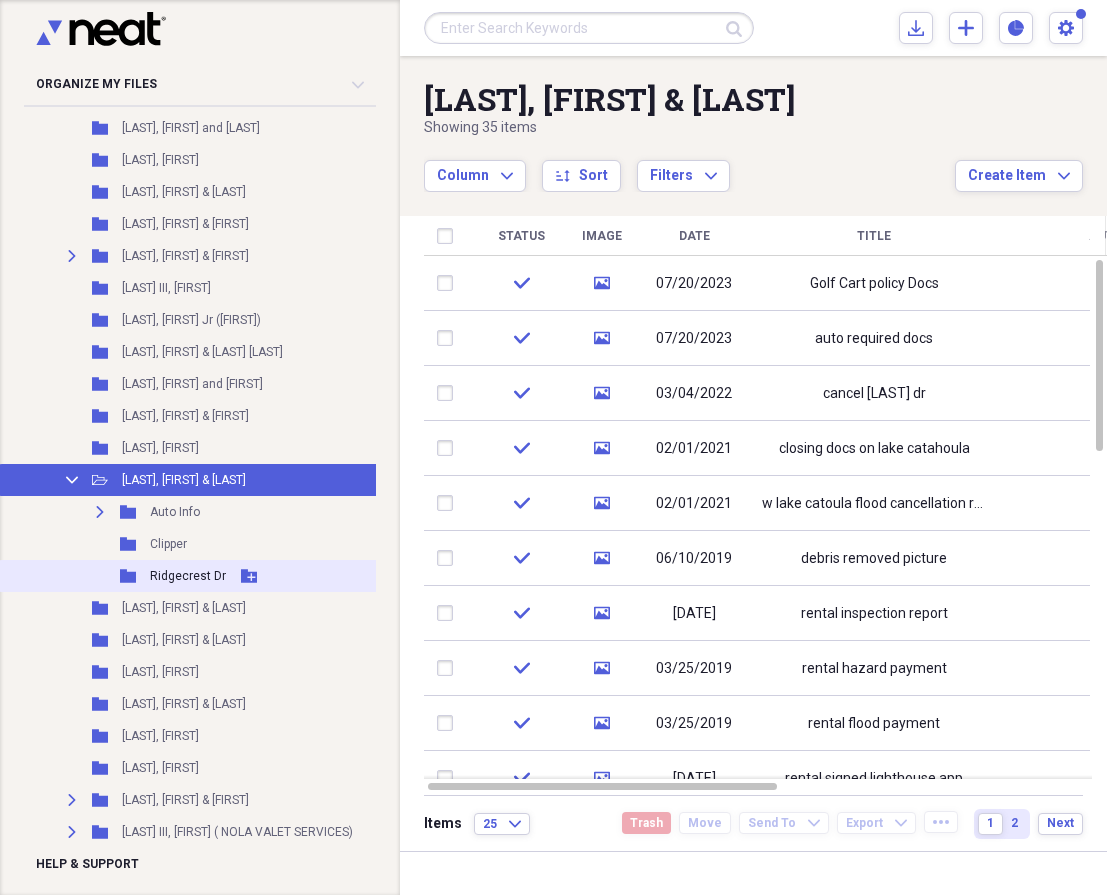 click on "Ridgecrest Dr" at bounding box center (188, 576) 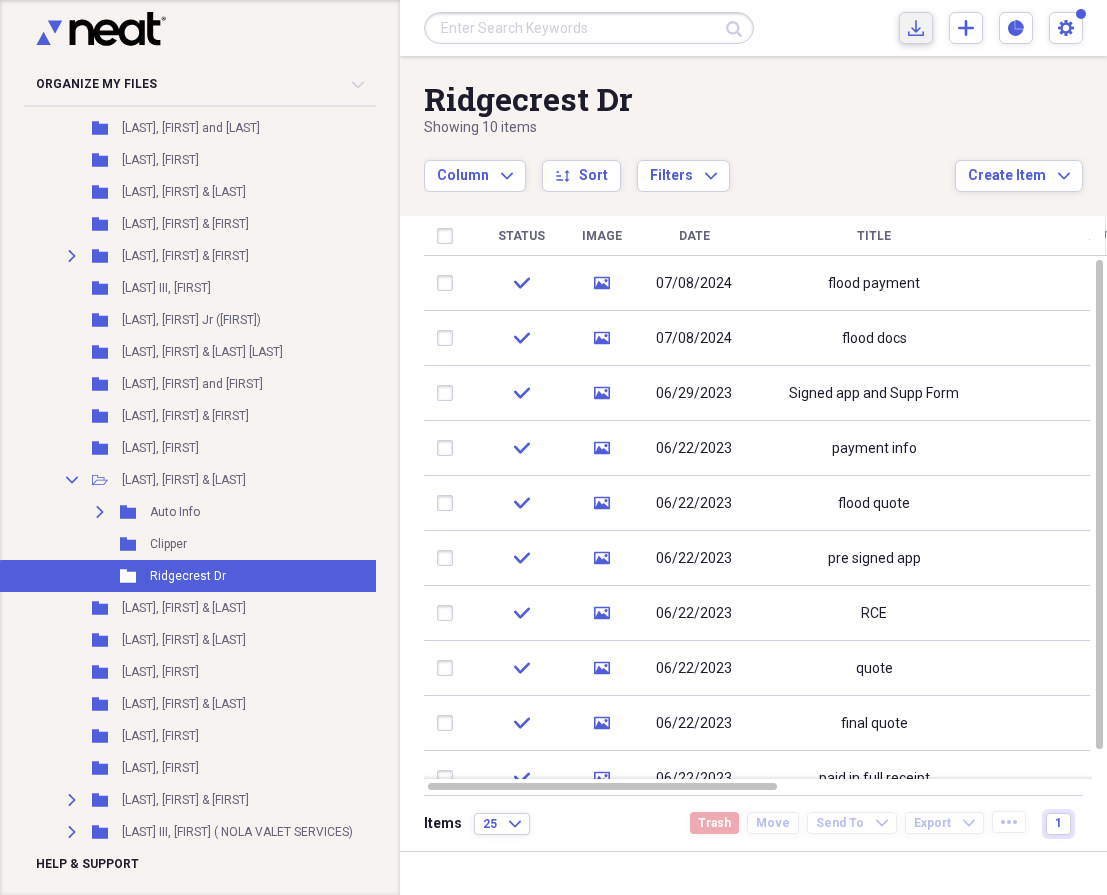 click on "Import" 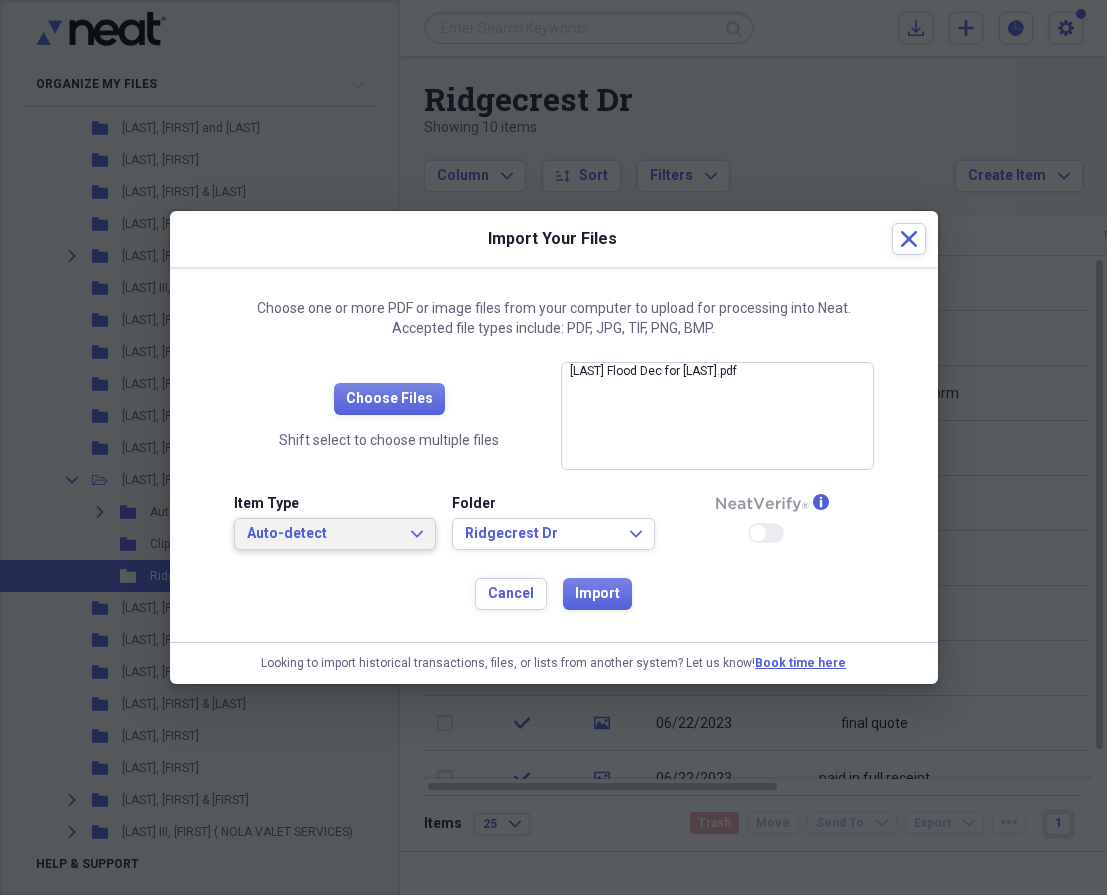 click on "Auto-detect Expand" at bounding box center [335, 534] 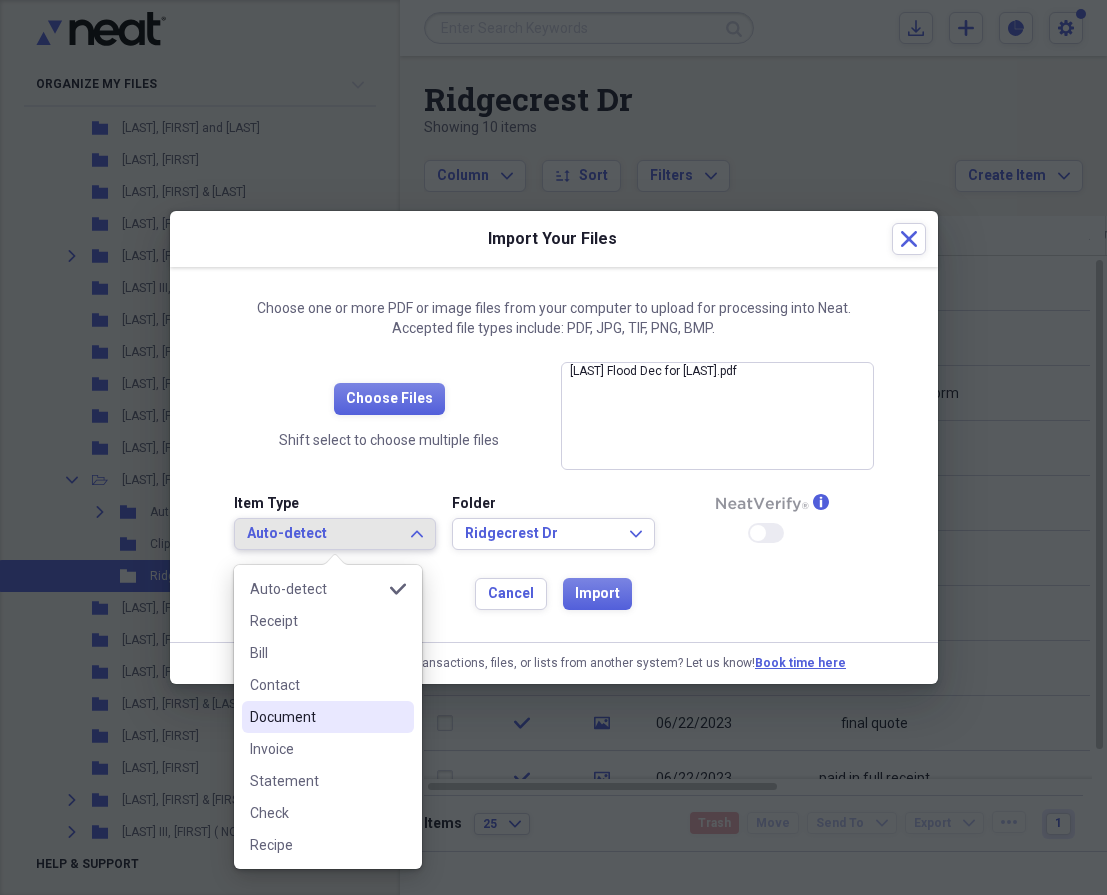 click on "Document" at bounding box center [316, 717] 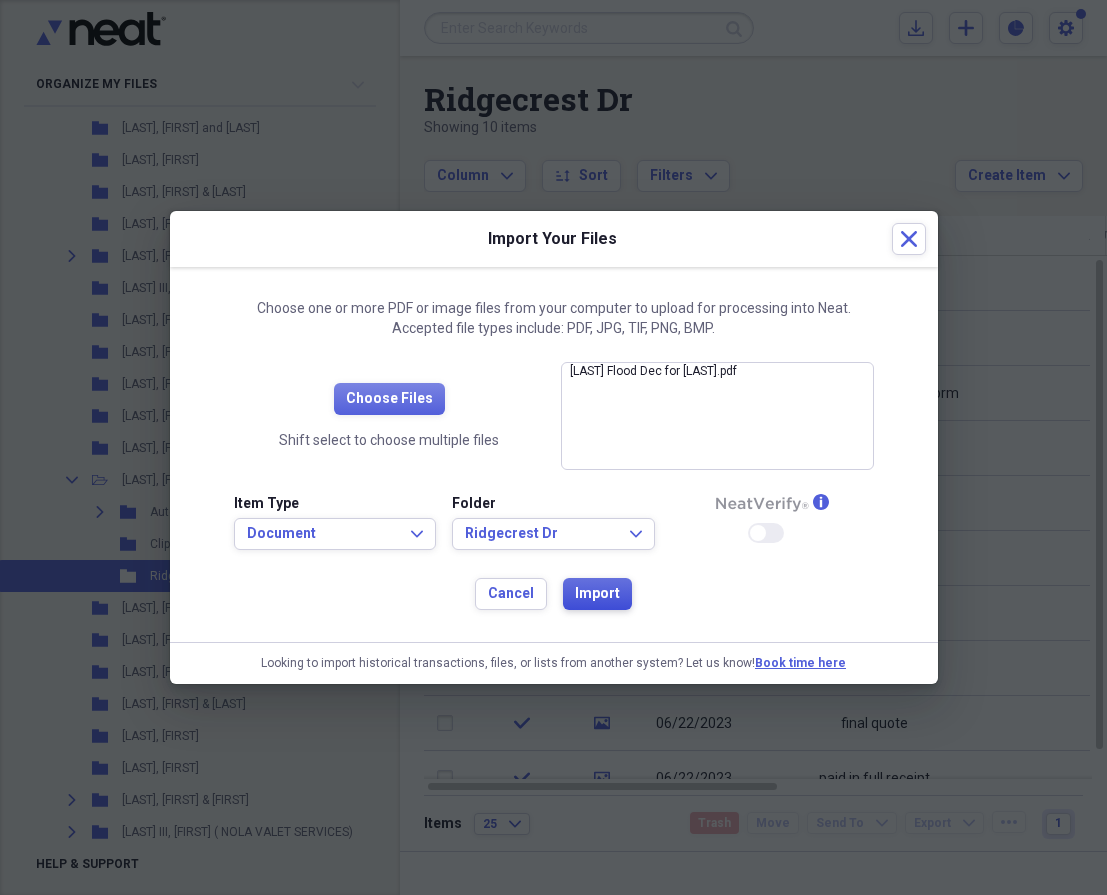 click on "Import" at bounding box center [597, 594] 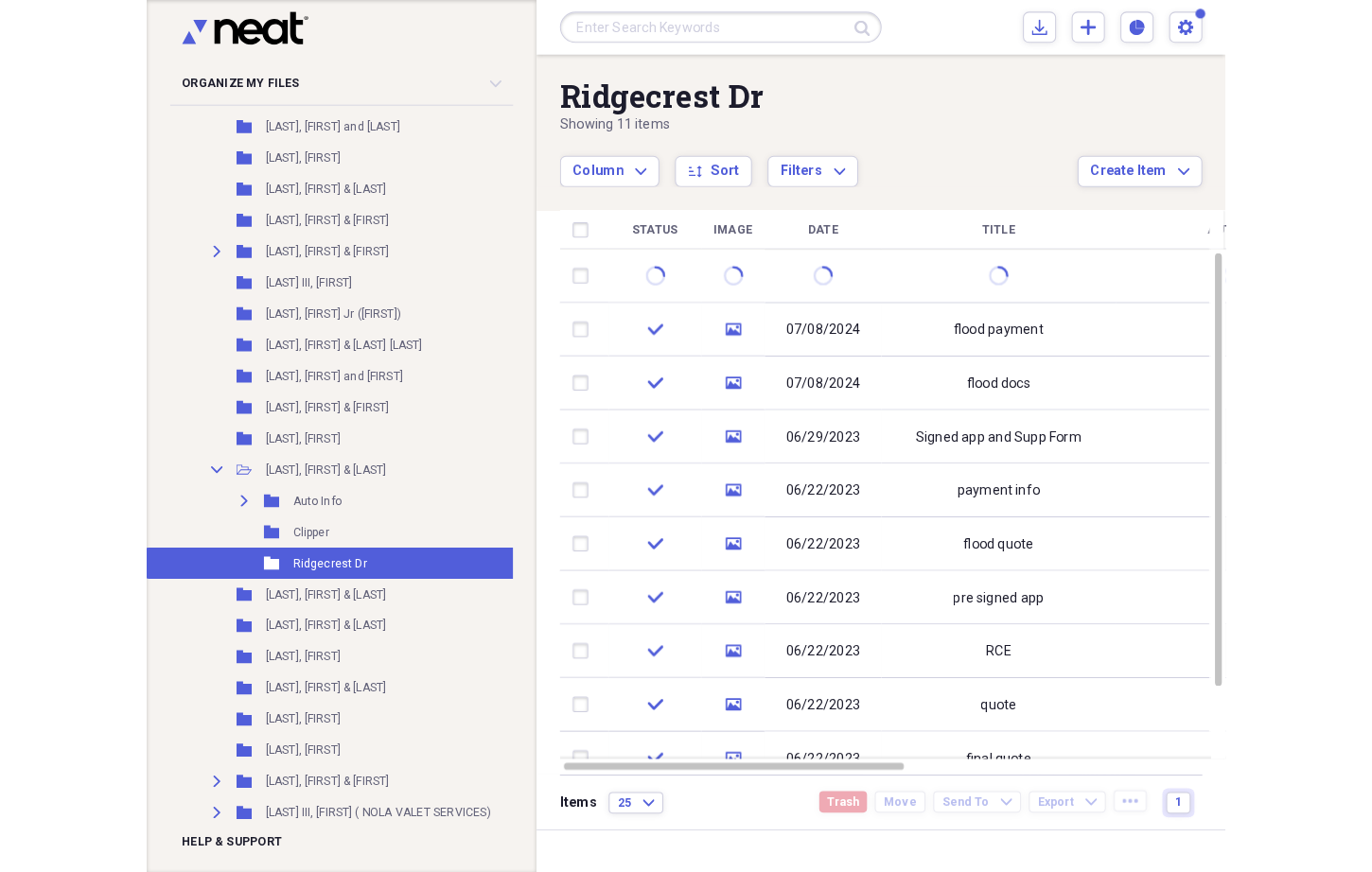 scroll, scrollTop: 4875, scrollLeft: 2, axis: both 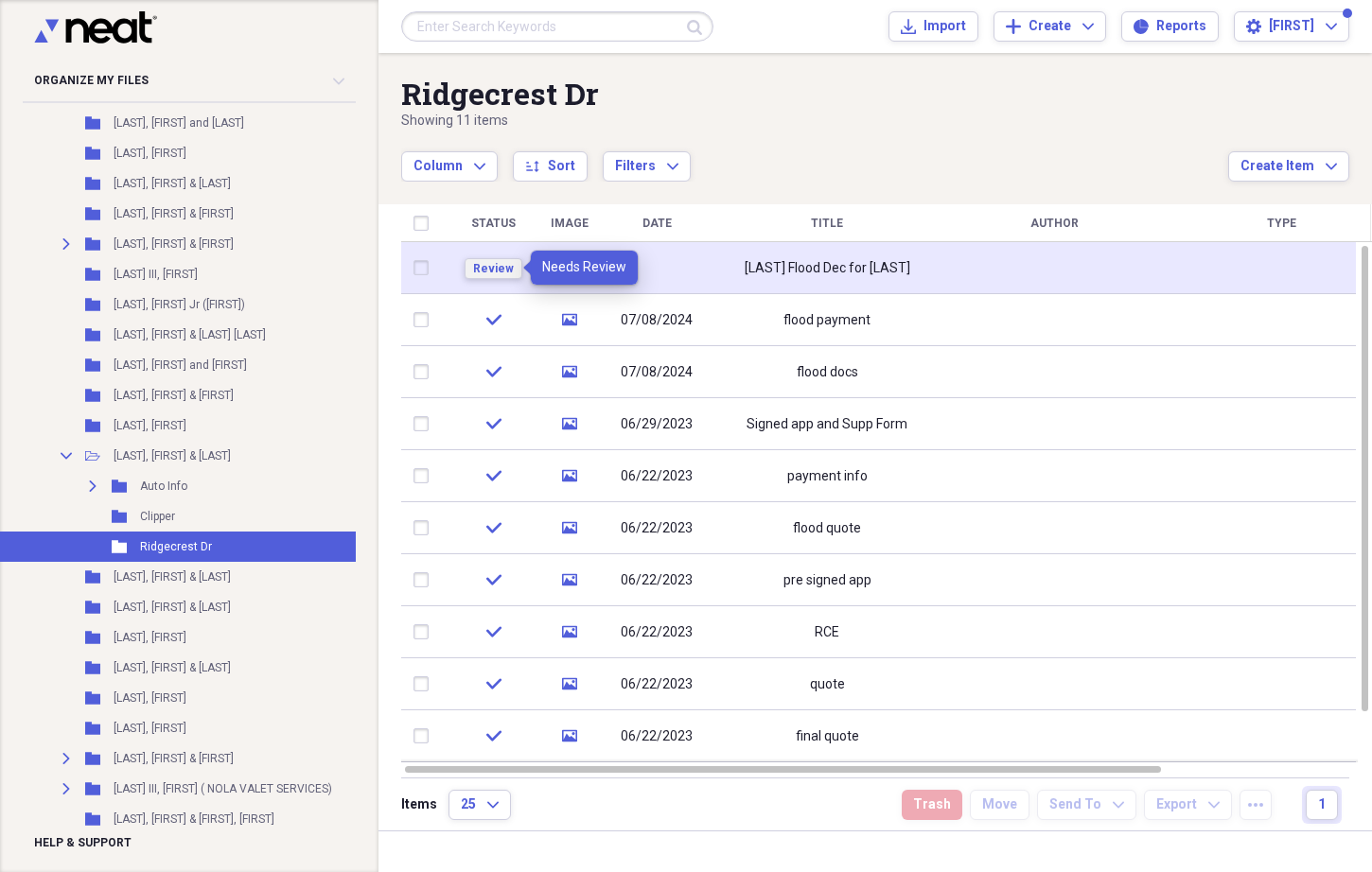 click on "Review" at bounding box center (493, 269) 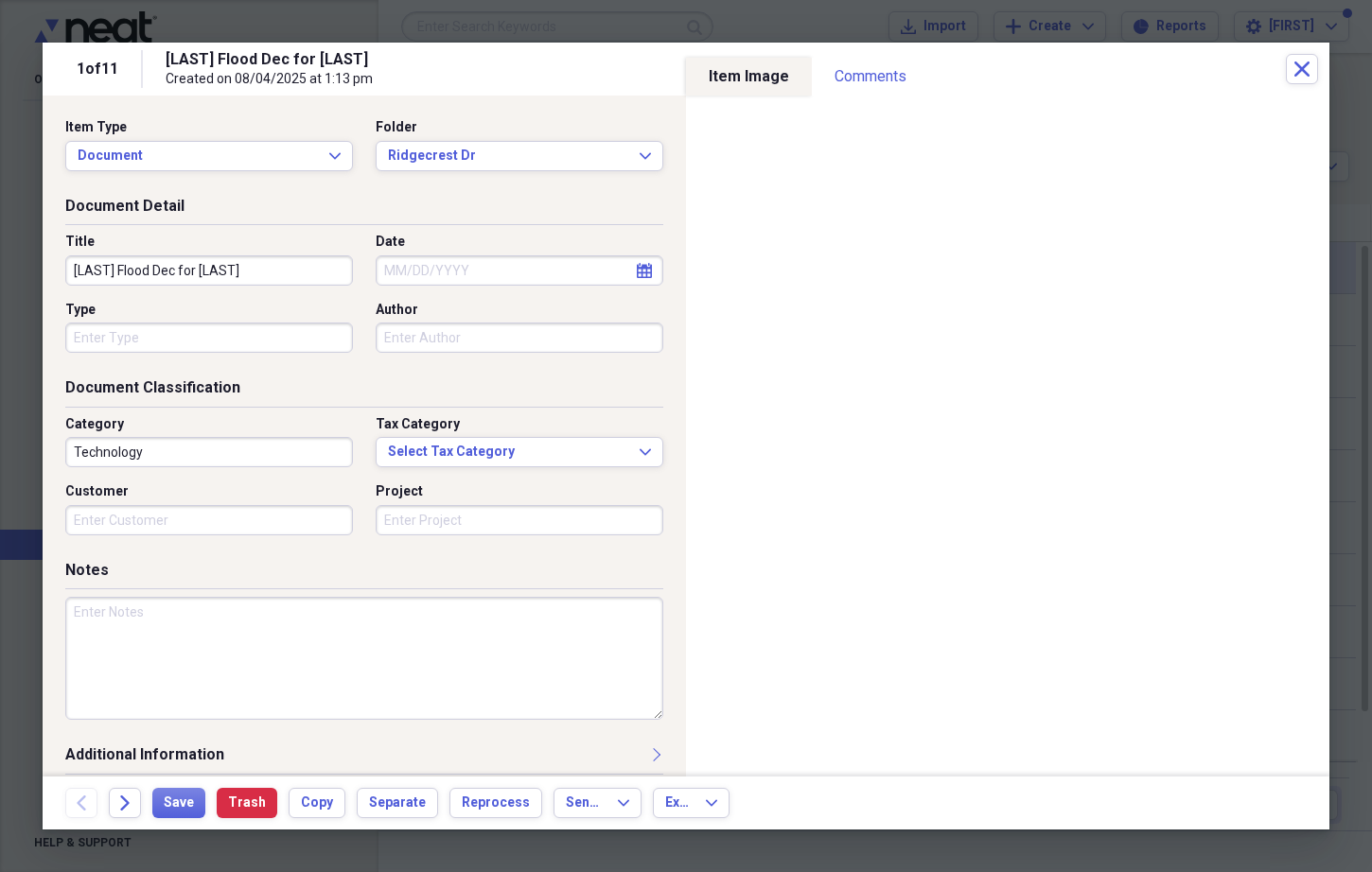 click on "calendar Calendar" at bounding box center (644, 270) 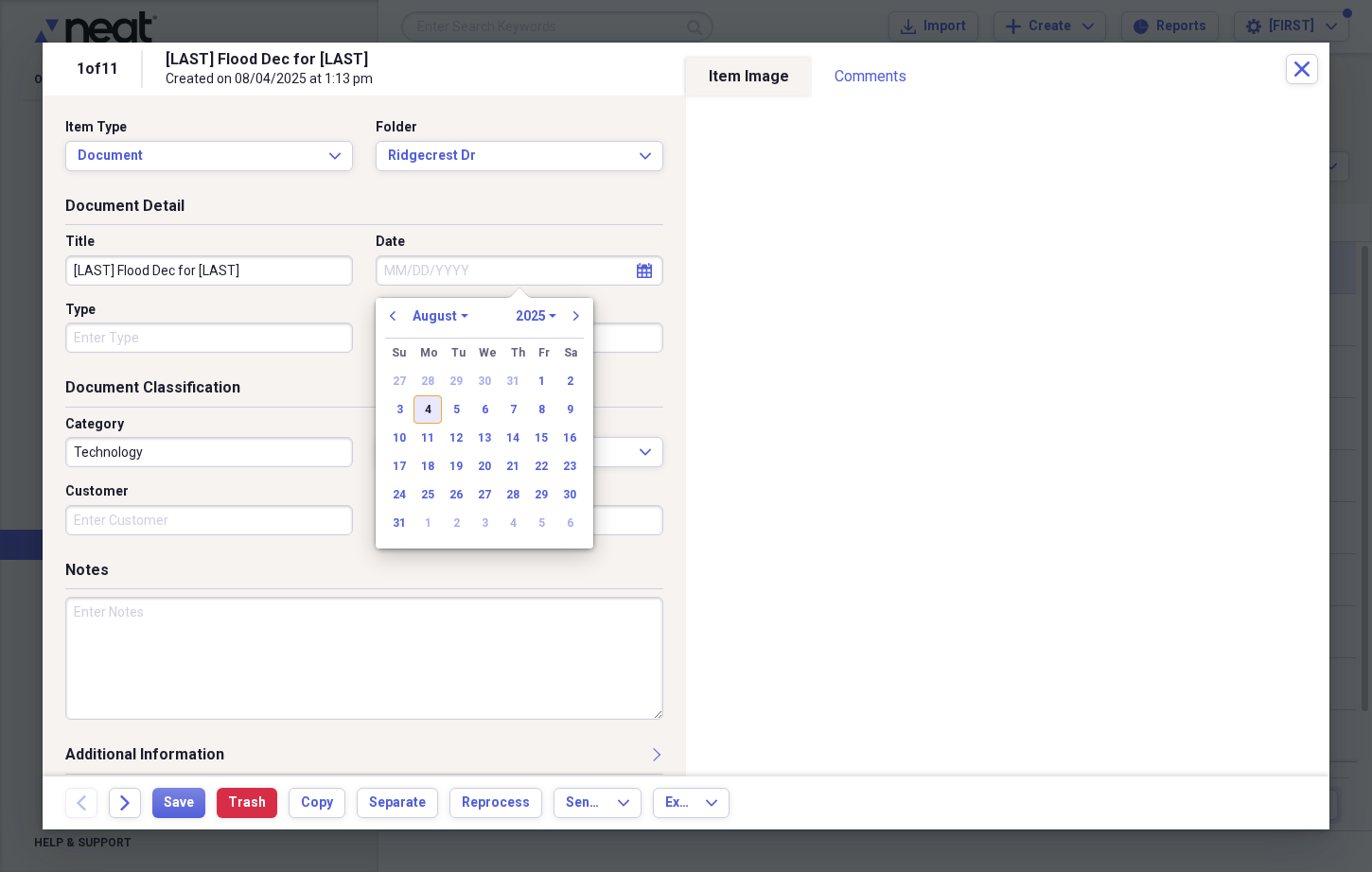 click on "4" at bounding box center [428, 410] 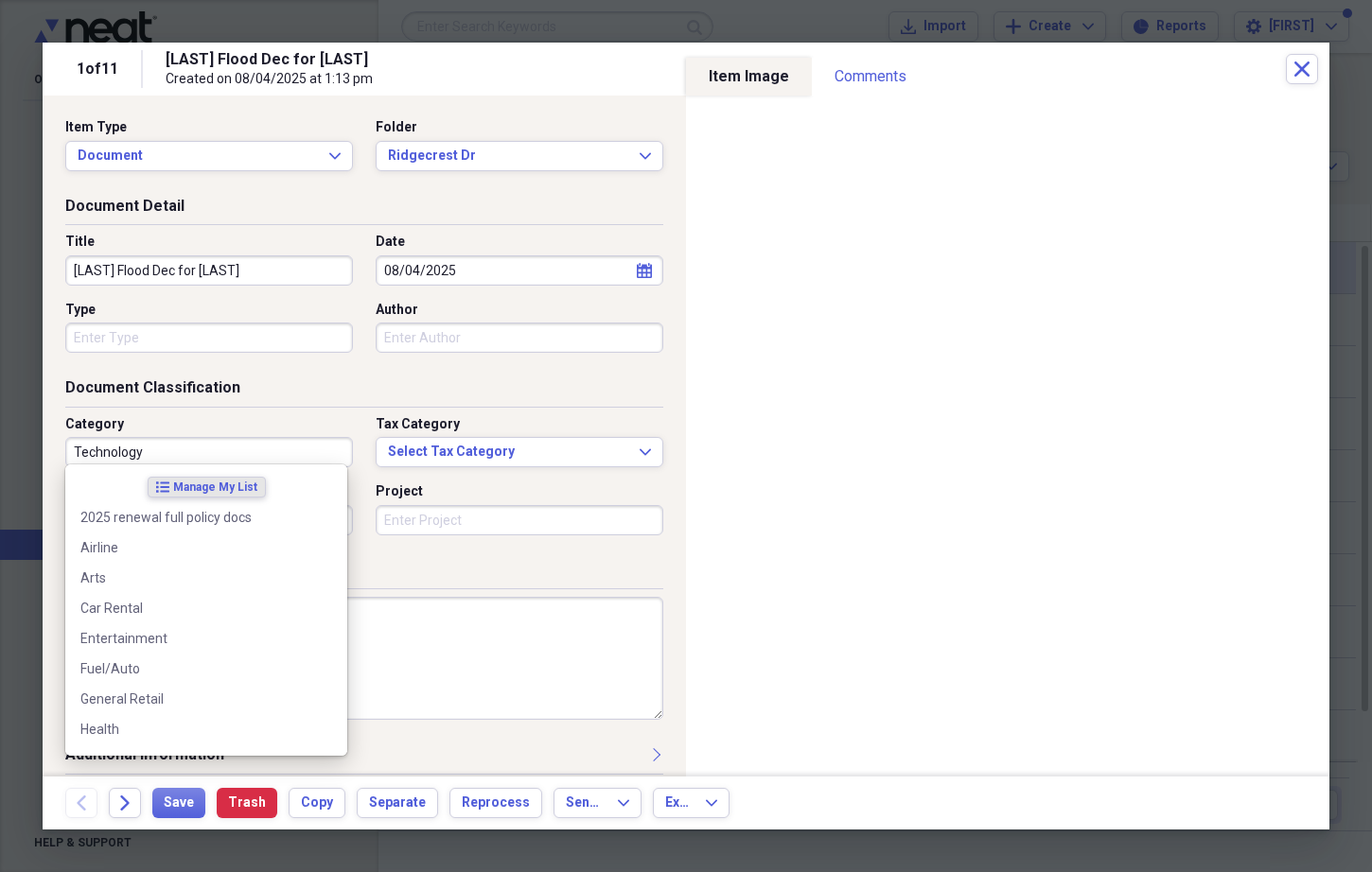 drag, startPoint x: 167, startPoint y: 447, endPoint x: 12, endPoint y: 434, distance: 155.54421 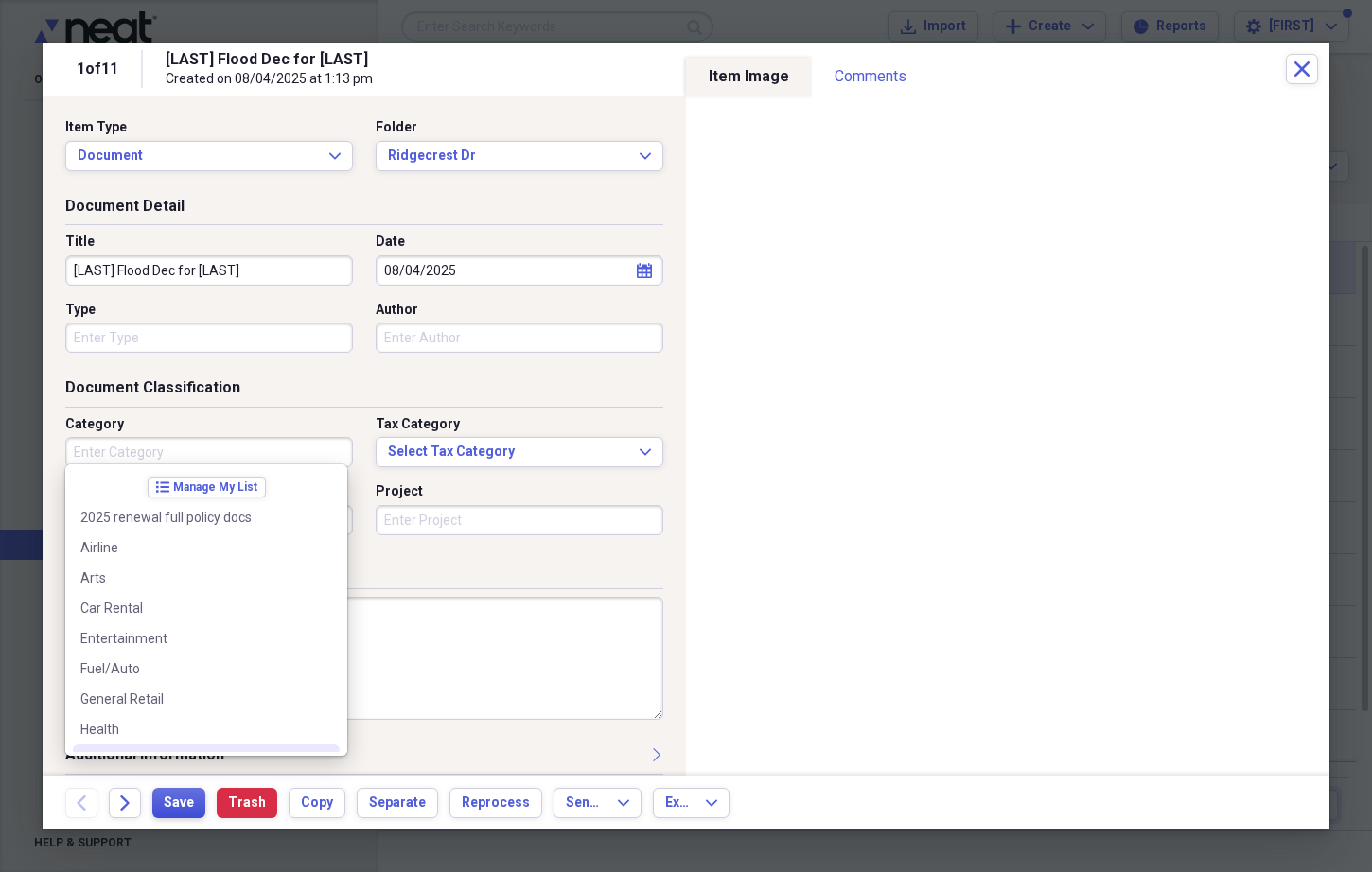 type 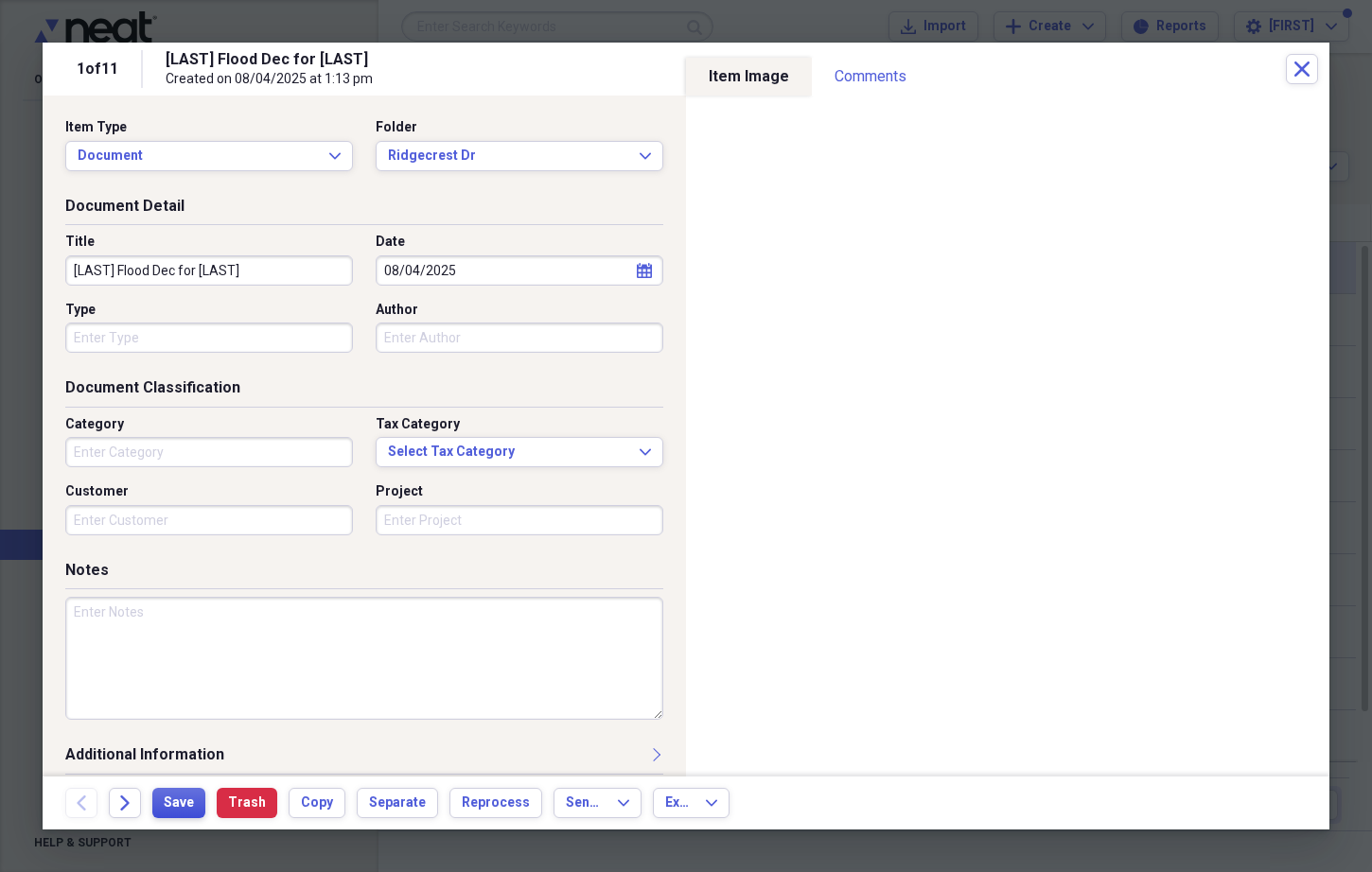 click on "Save" at bounding box center [179, 803] 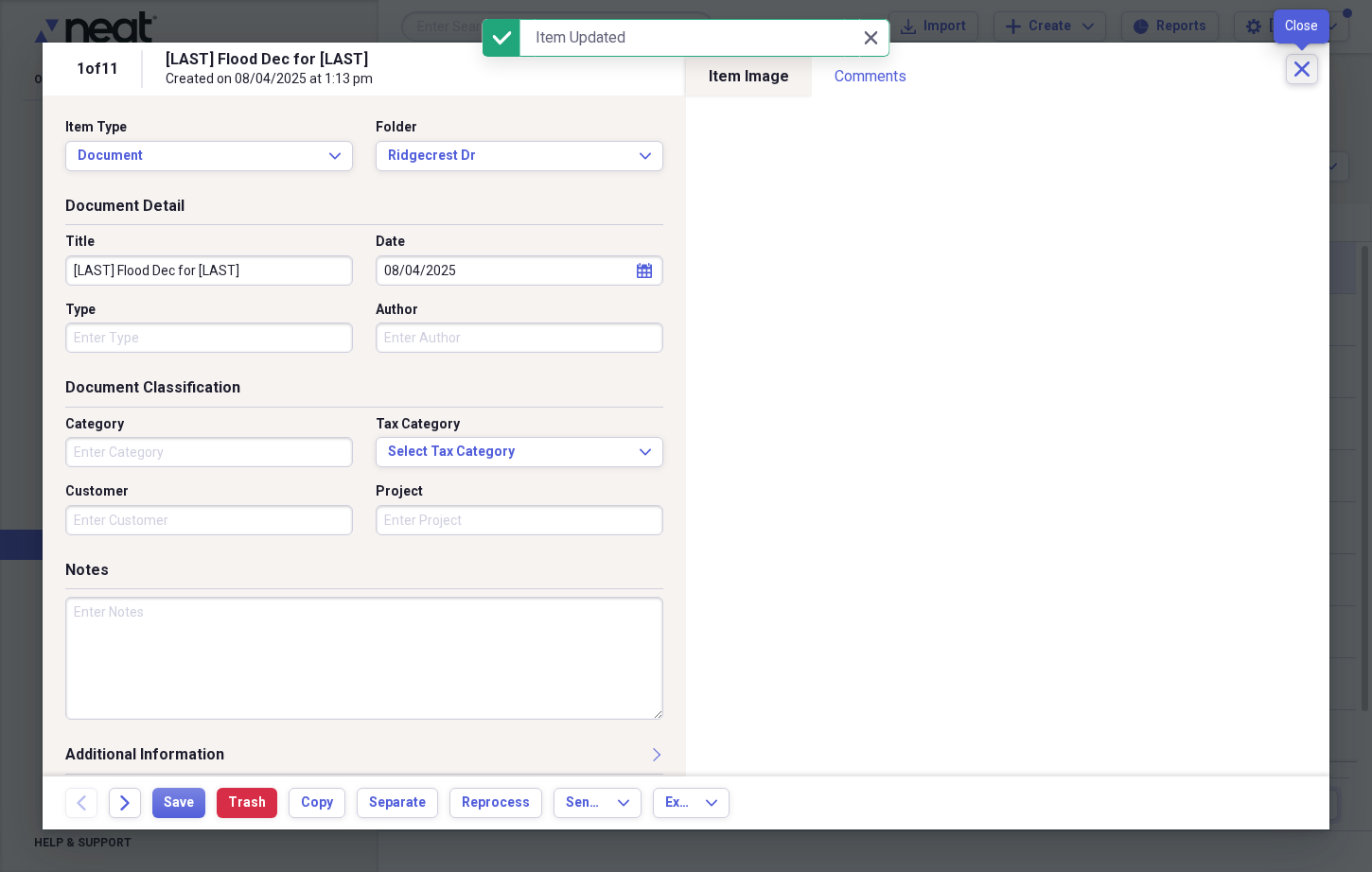 click on "Close" 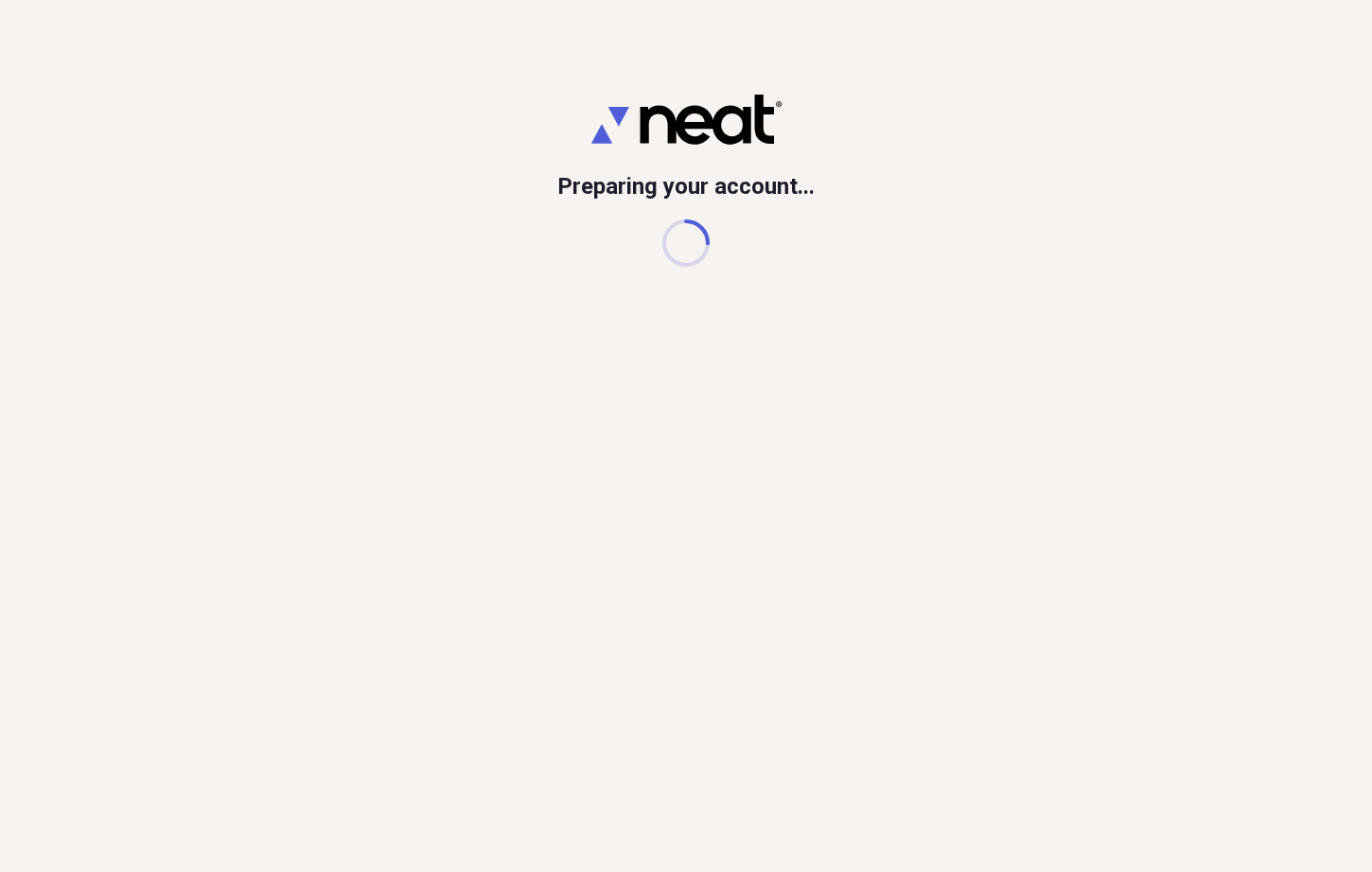 scroll, scrollTop: 0, scrollLeft: 0, axis: both 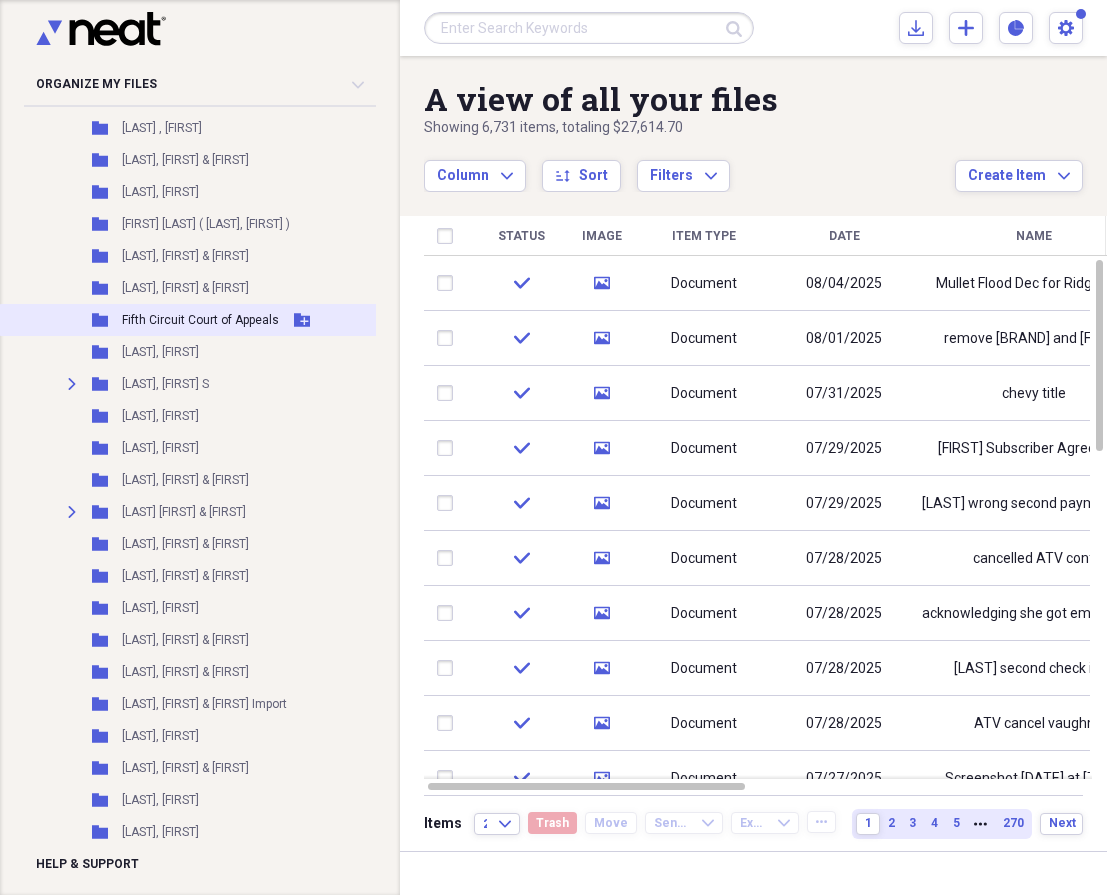 click on "Fifth Circuit Court of Appeals" at bounding box center [200, 320] 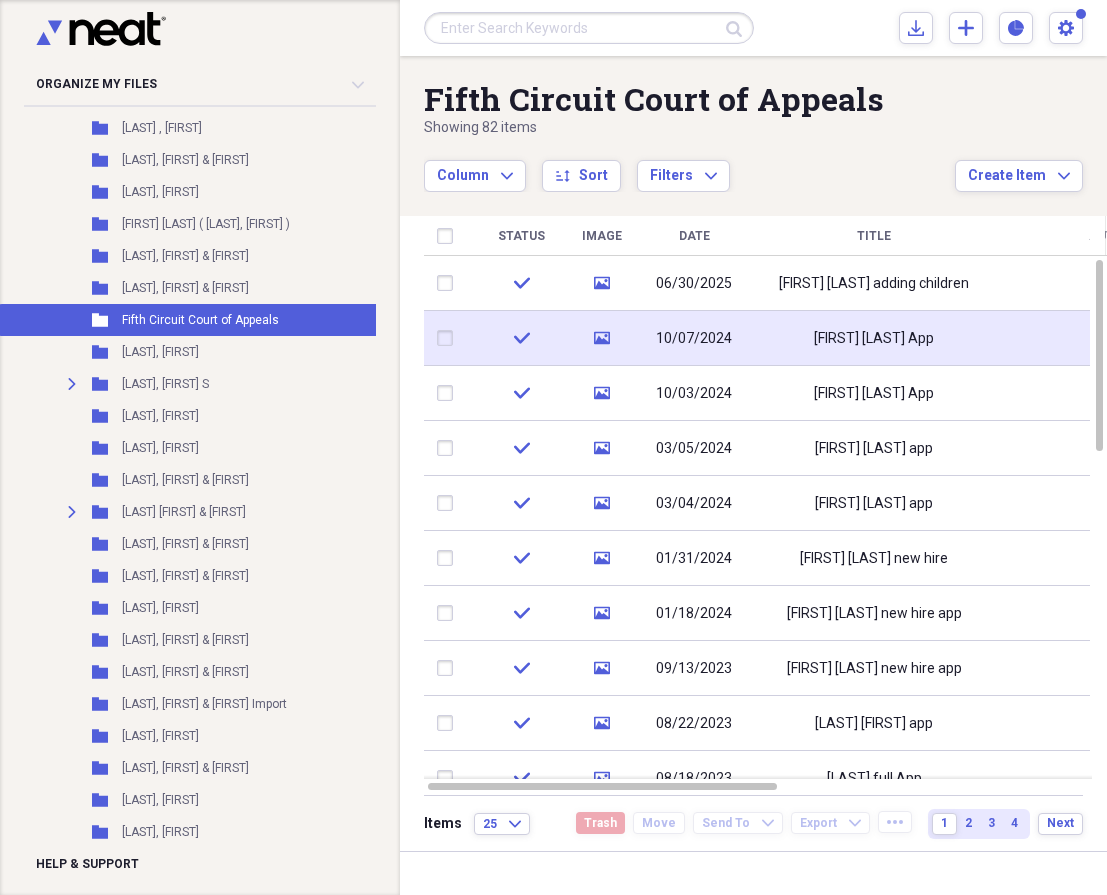 click on "Yvonne Chalker App" at bounding box center [874, 339] 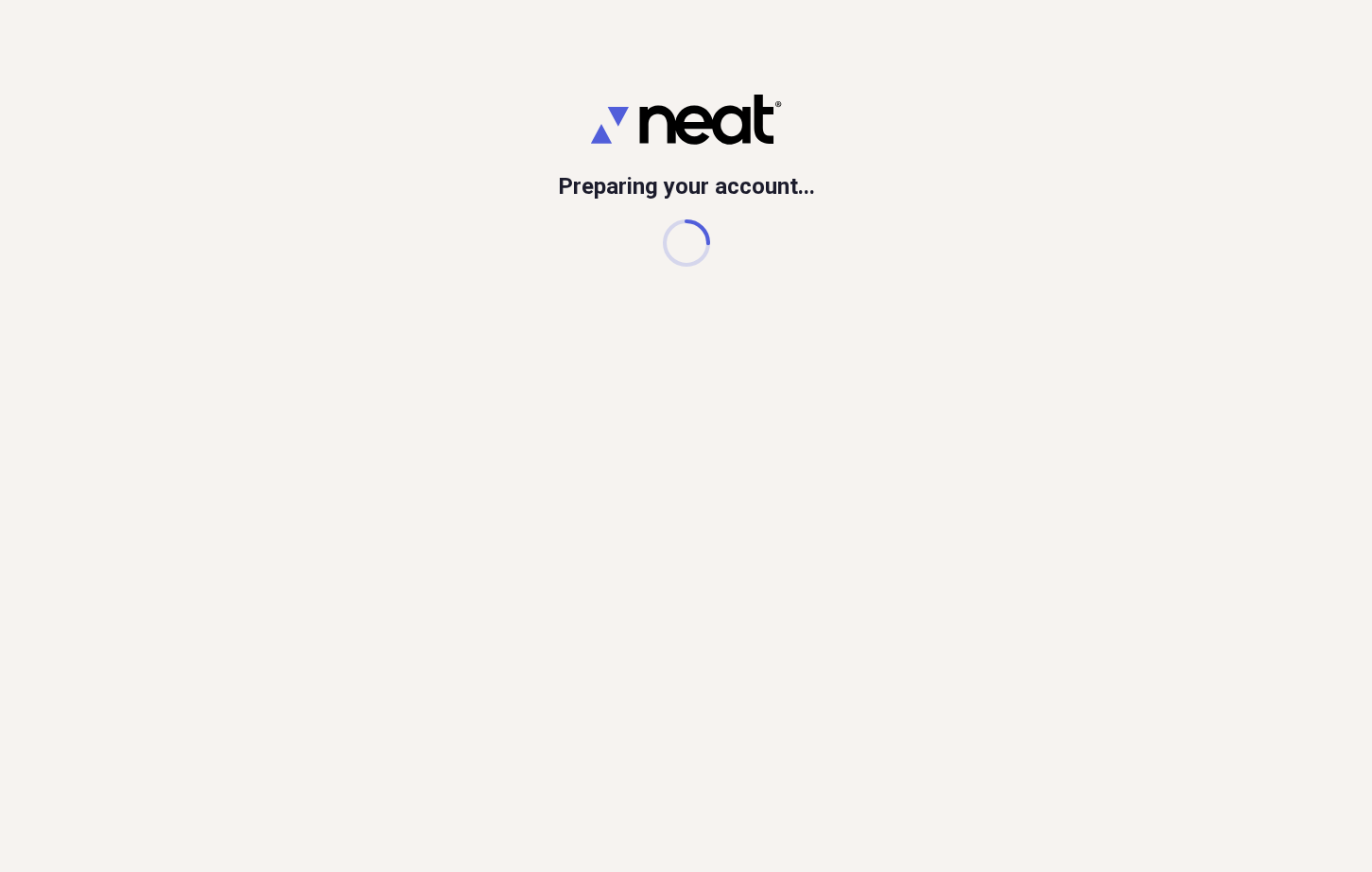 scroll, scrollTop: 0, scrollLeft: 0, axis: both 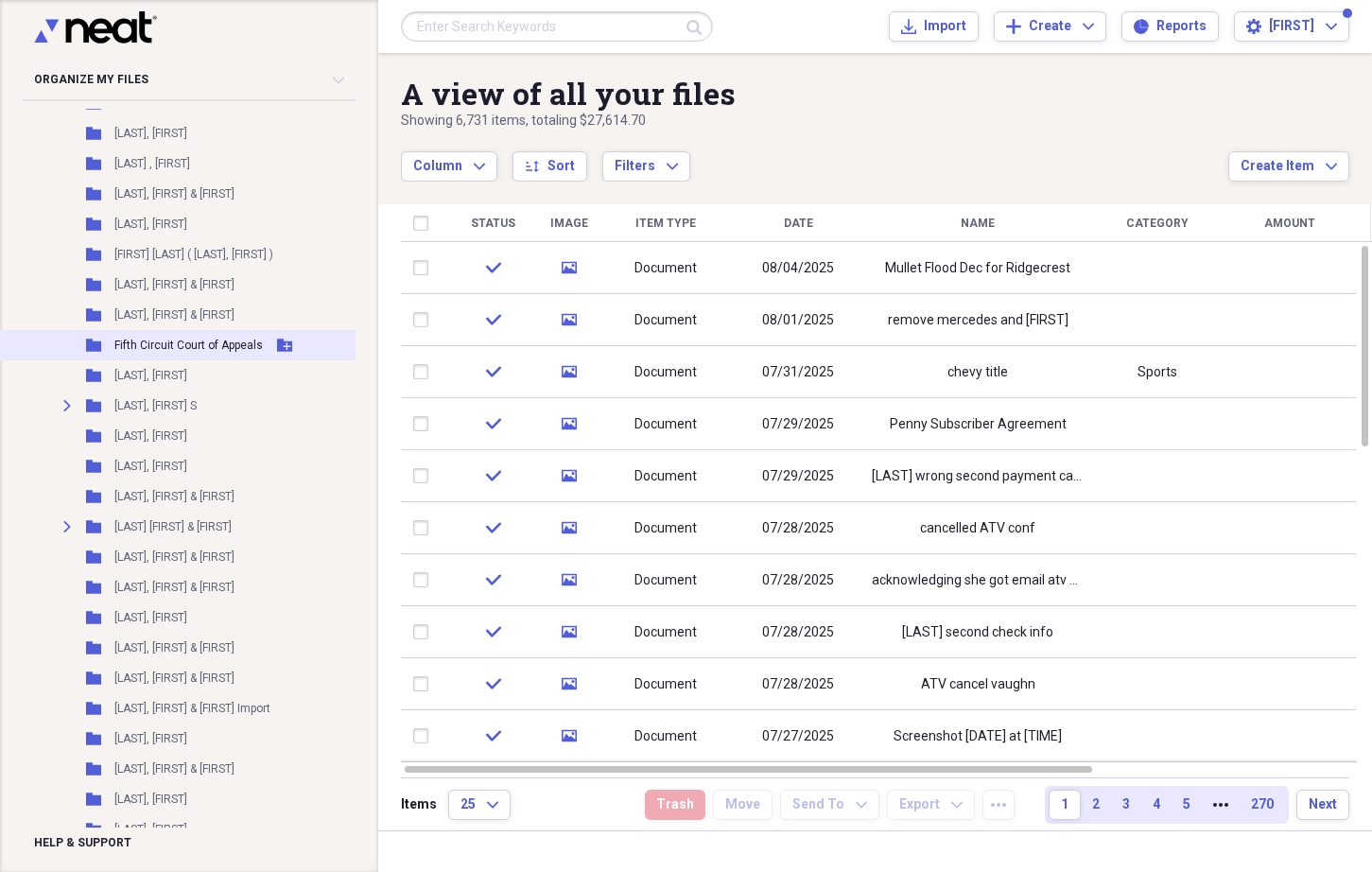 click on "Fifth Circuit Court of Appeals" at bounding box center (188, 345) 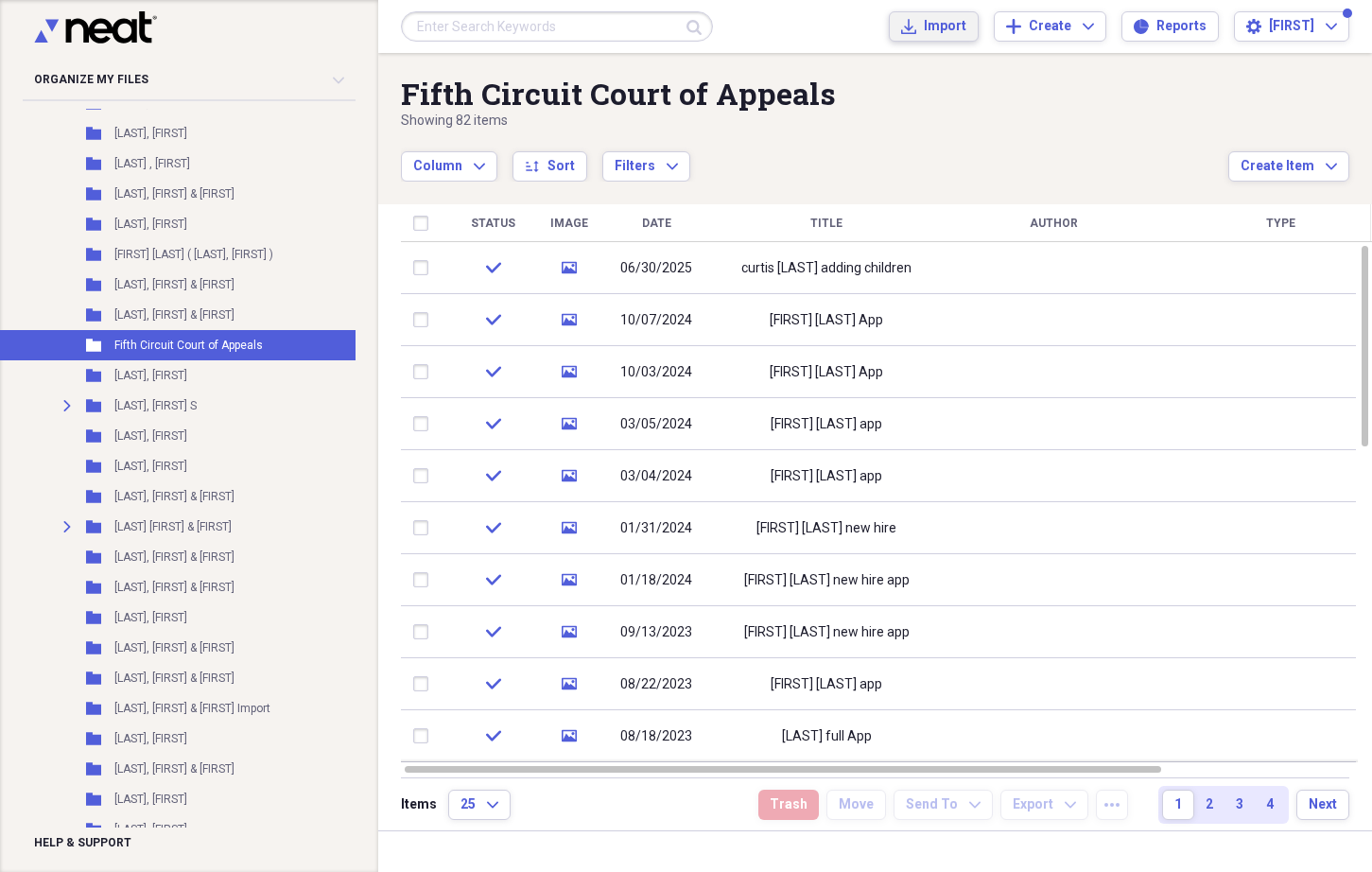 click on "Import" at bounding box center [945, 26] 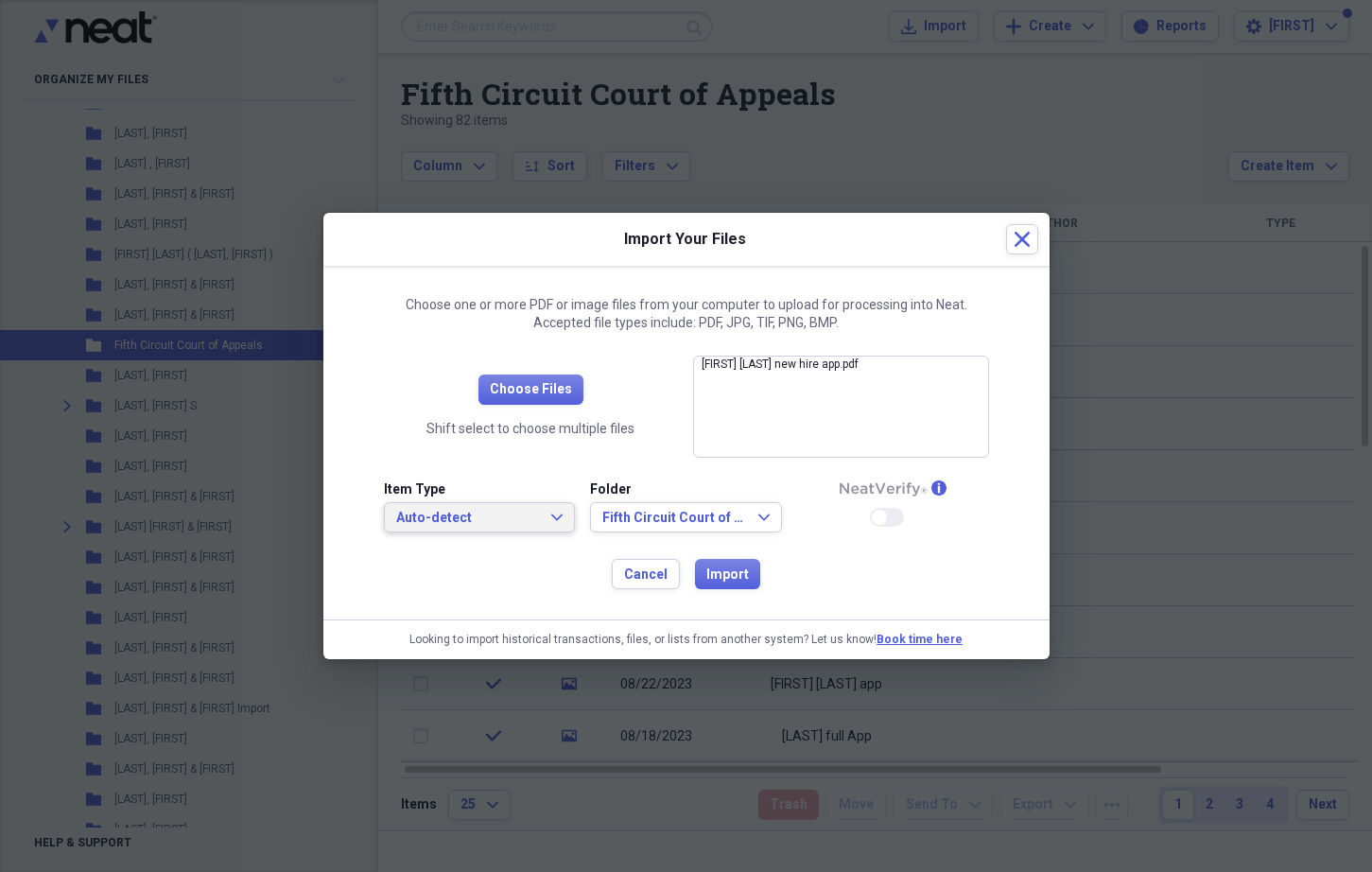 click on "Auto-detect" at bounding box center [468, 518] 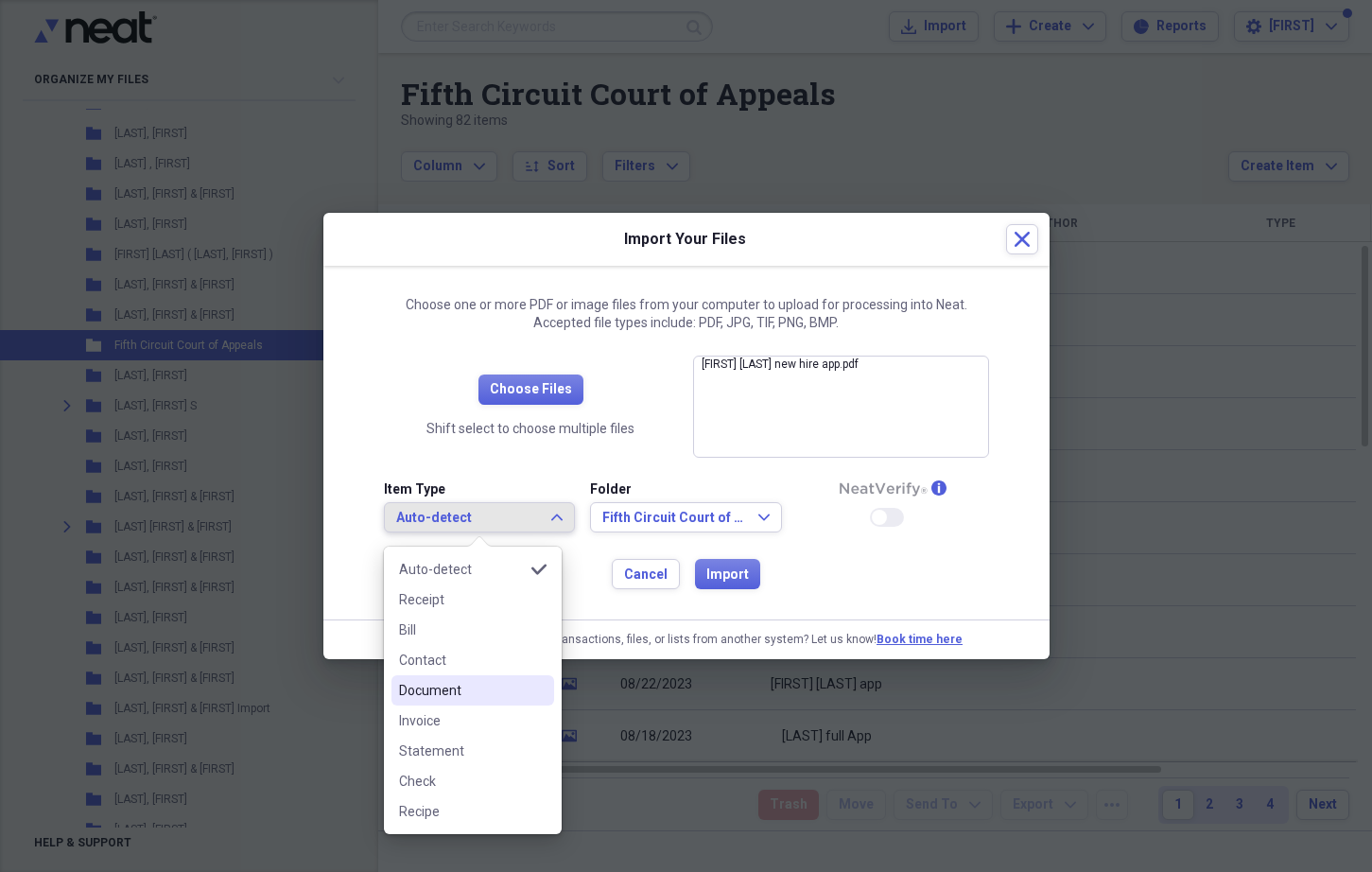 click on "Document" at bounding box center [461, 690] 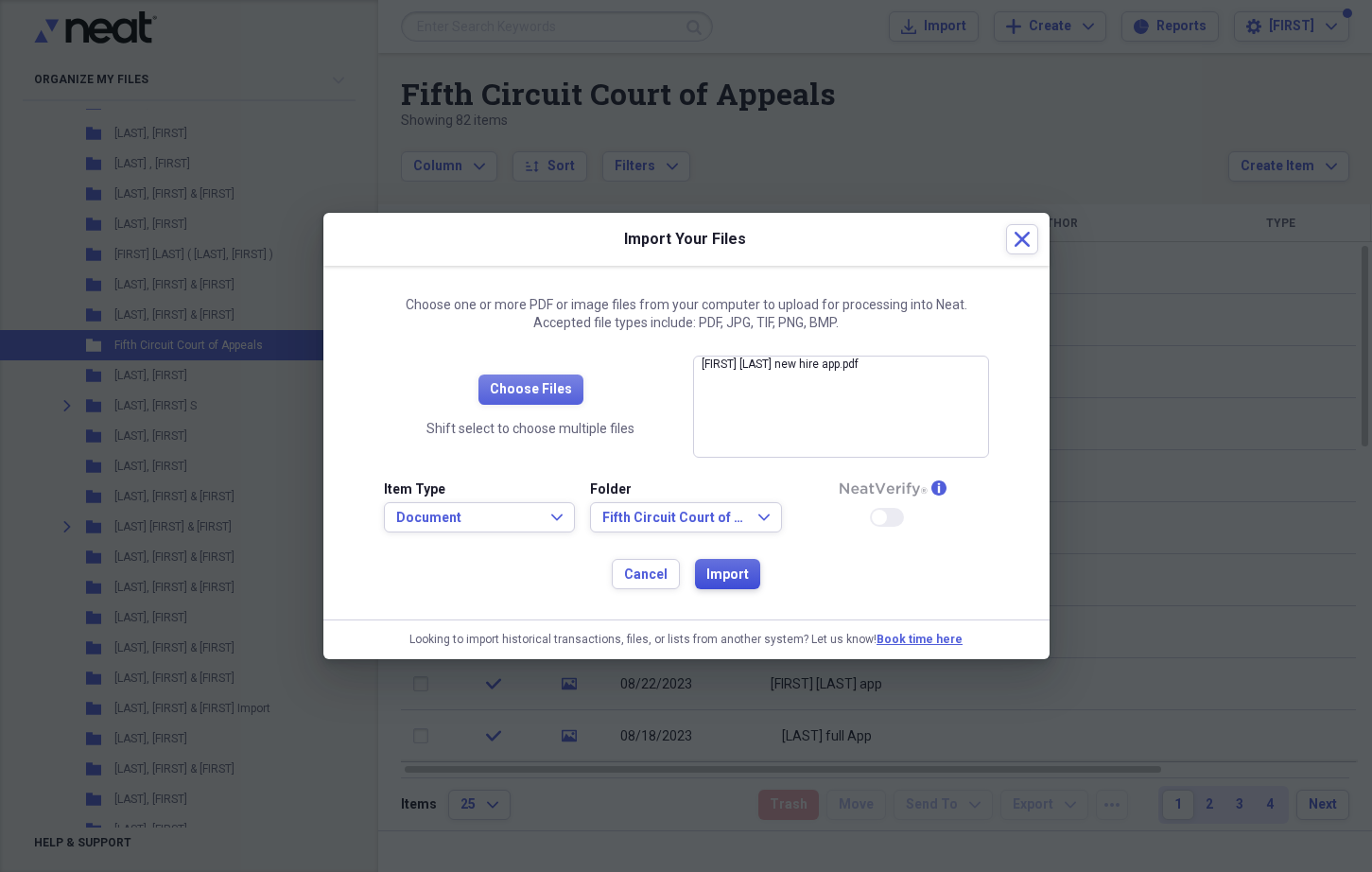 click on "Import" at bounding box center [727, 575] 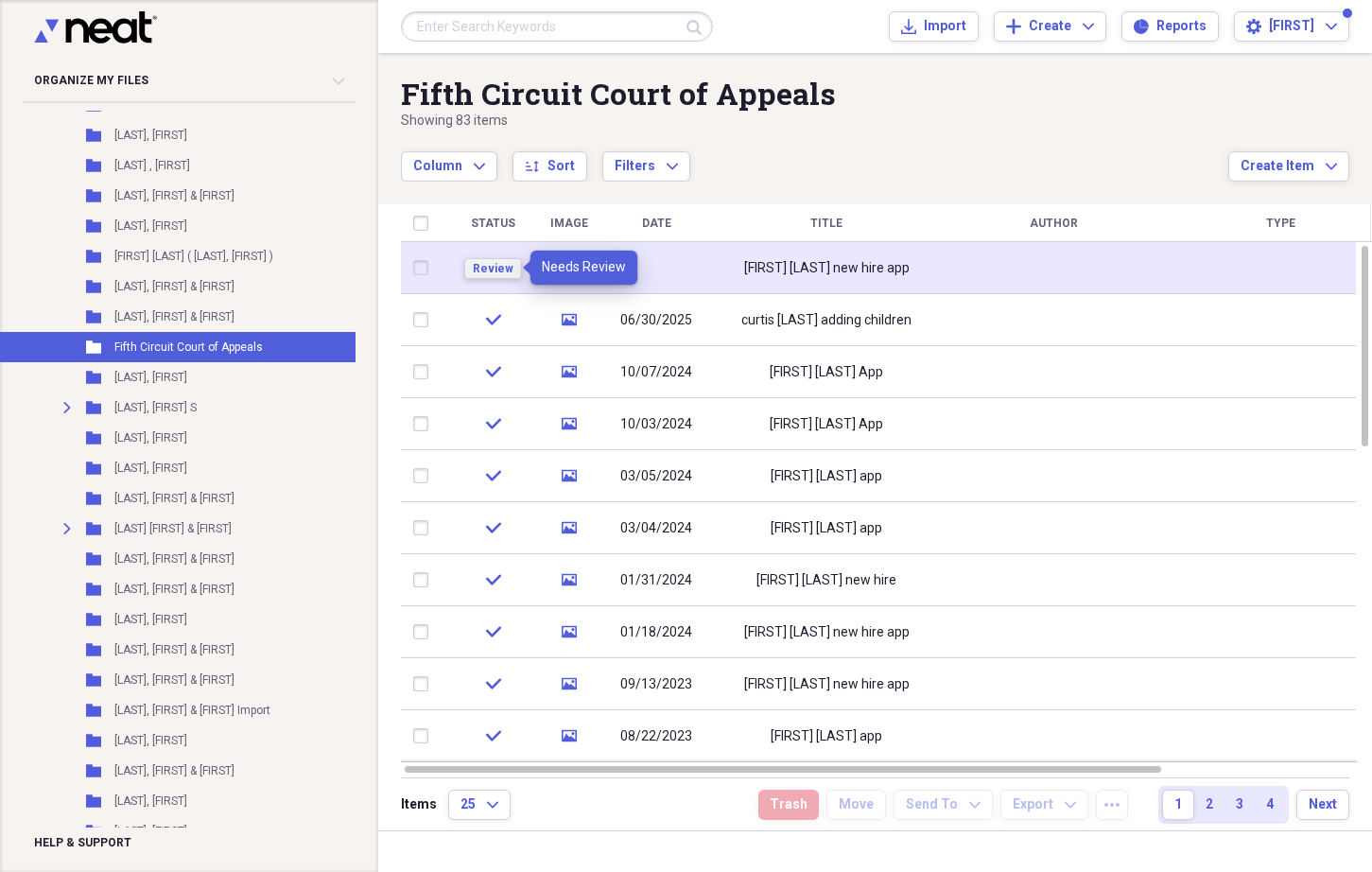 click on "Review" at bounding box center [493, 269] 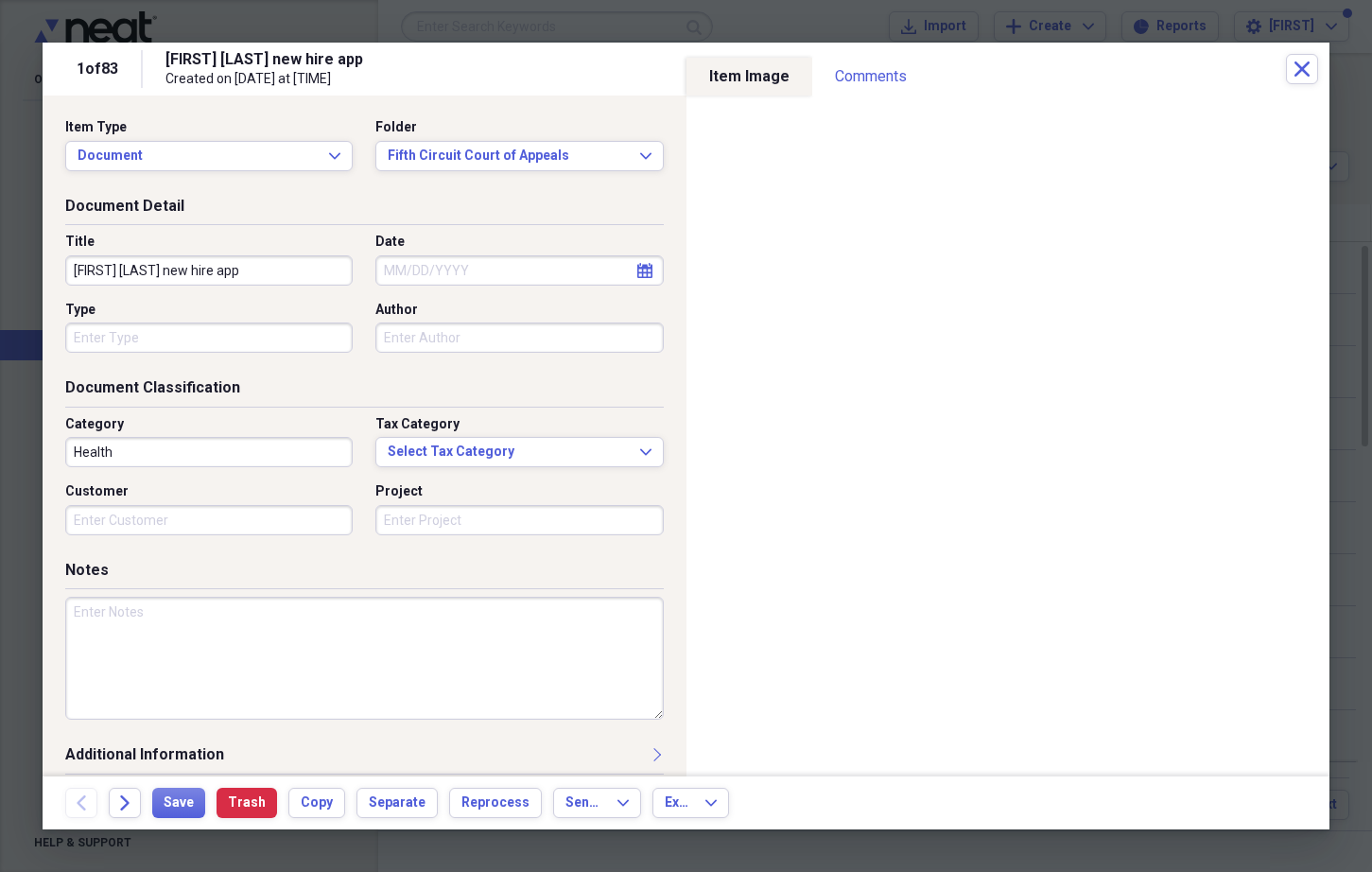 click on "calendar" 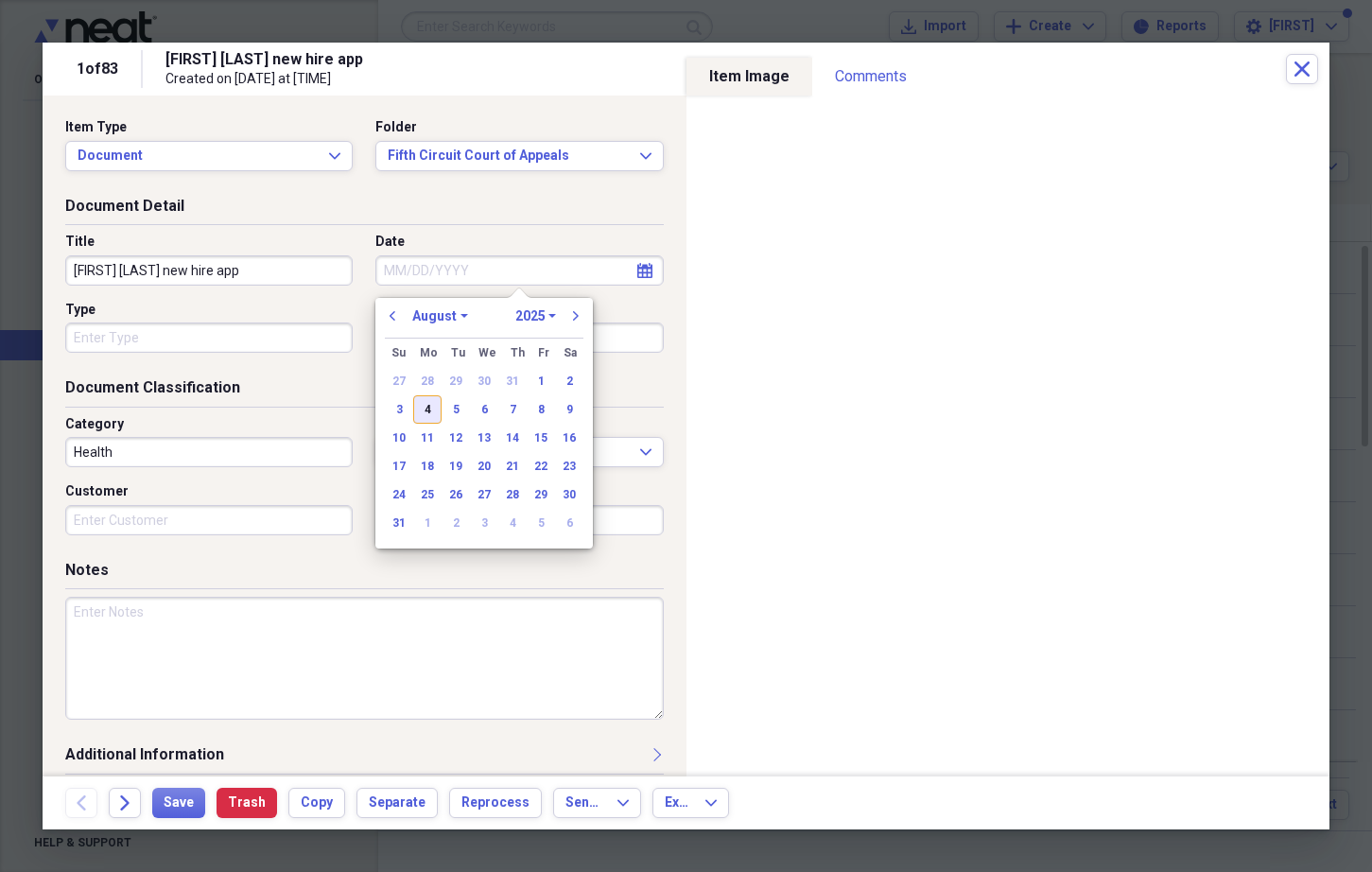 click on "4" at bounding box center (427, 410) 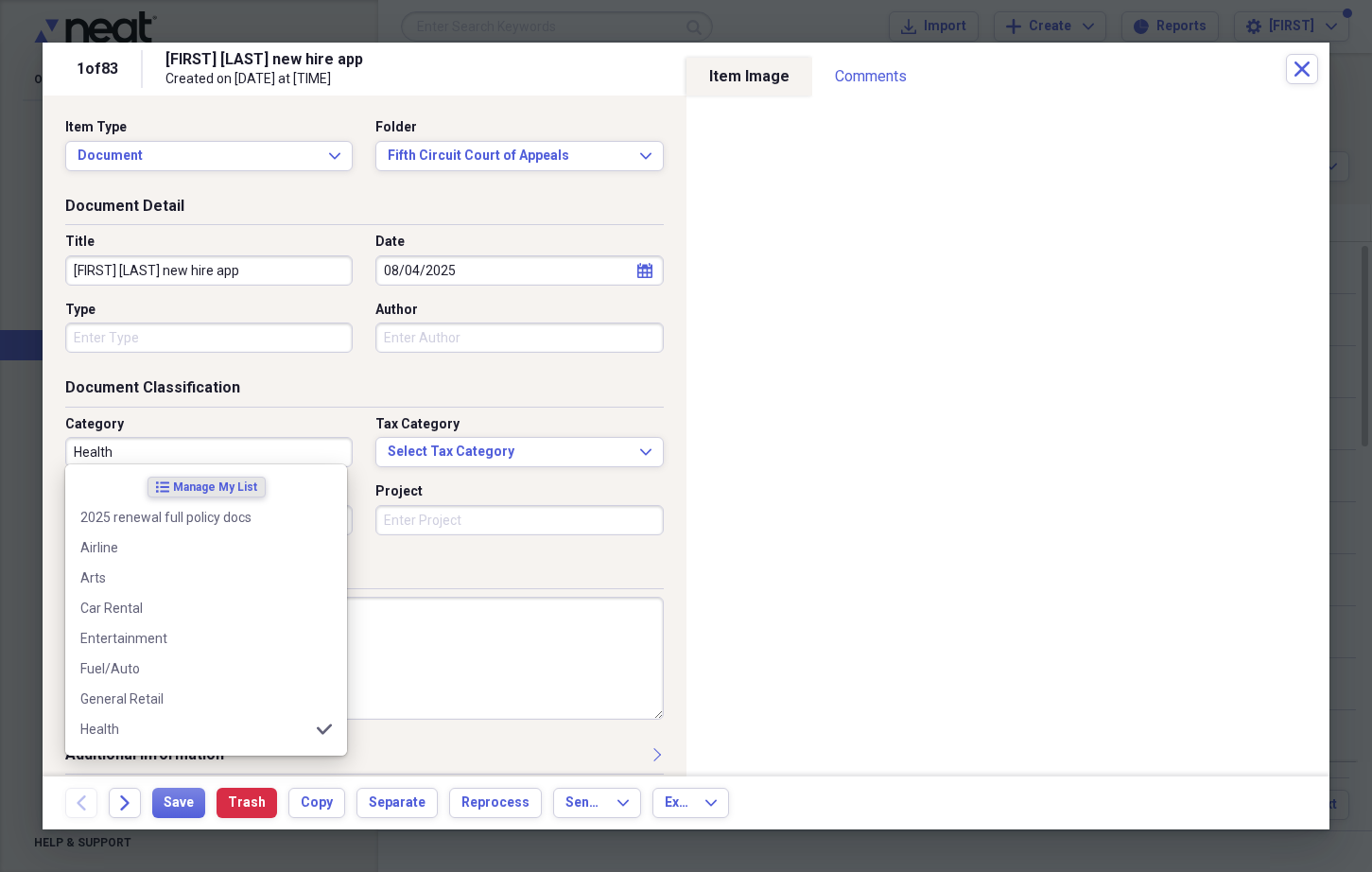 drag, startPoint x: 125, startPoint y: 450, endPoint x: 69, endPoint y: 449, distance: 56.008928 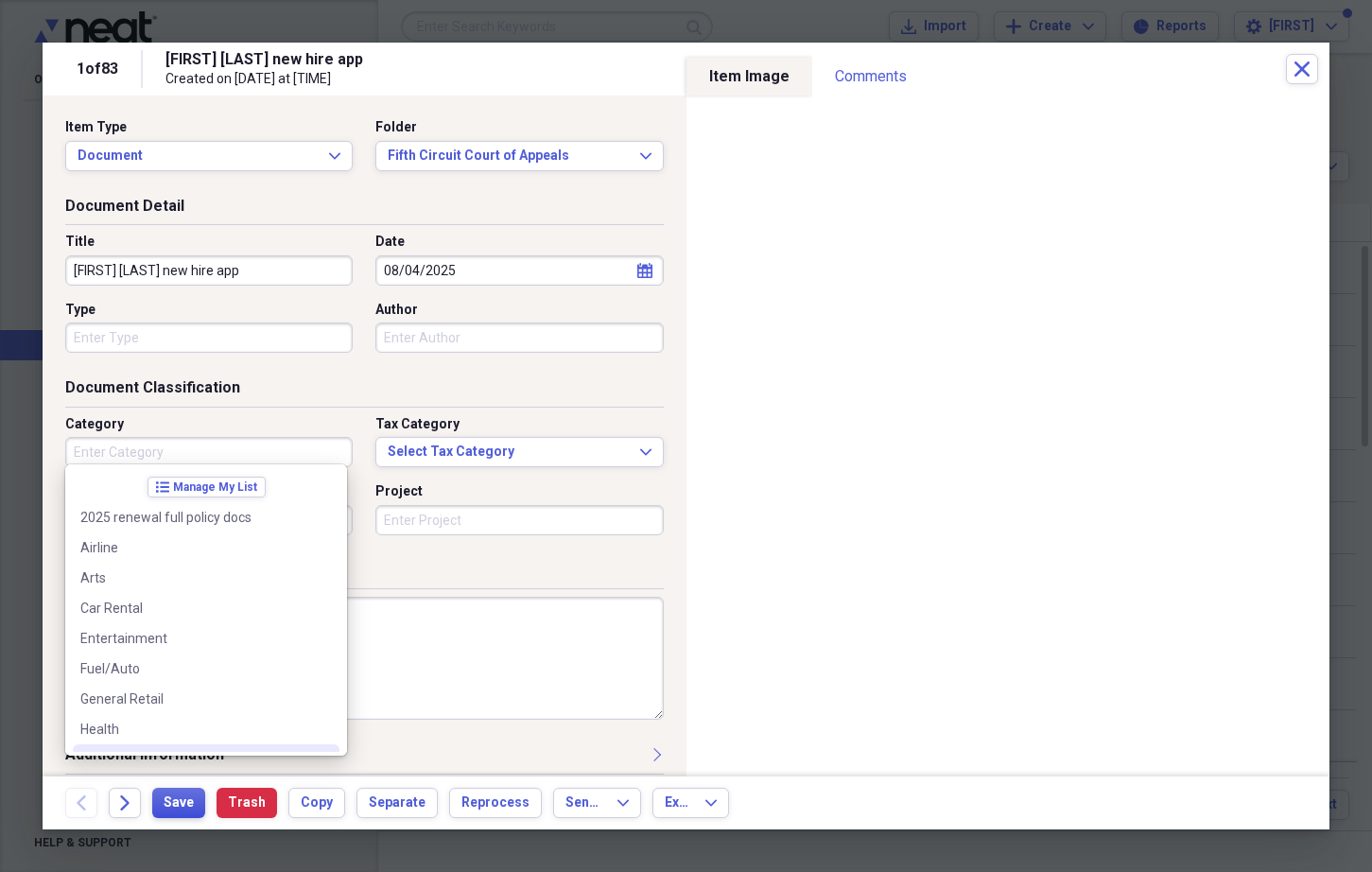 type 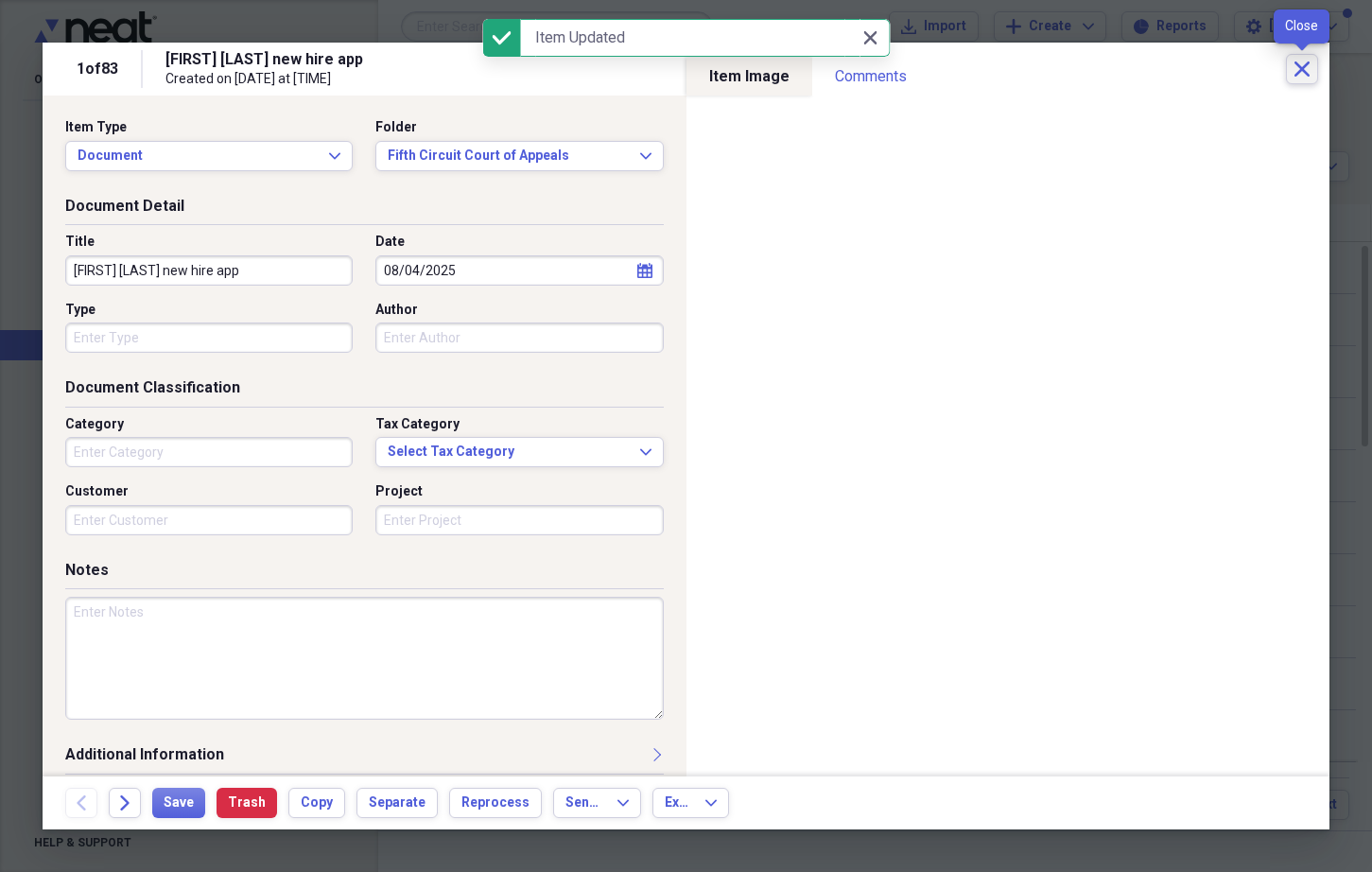 click on "Close" 